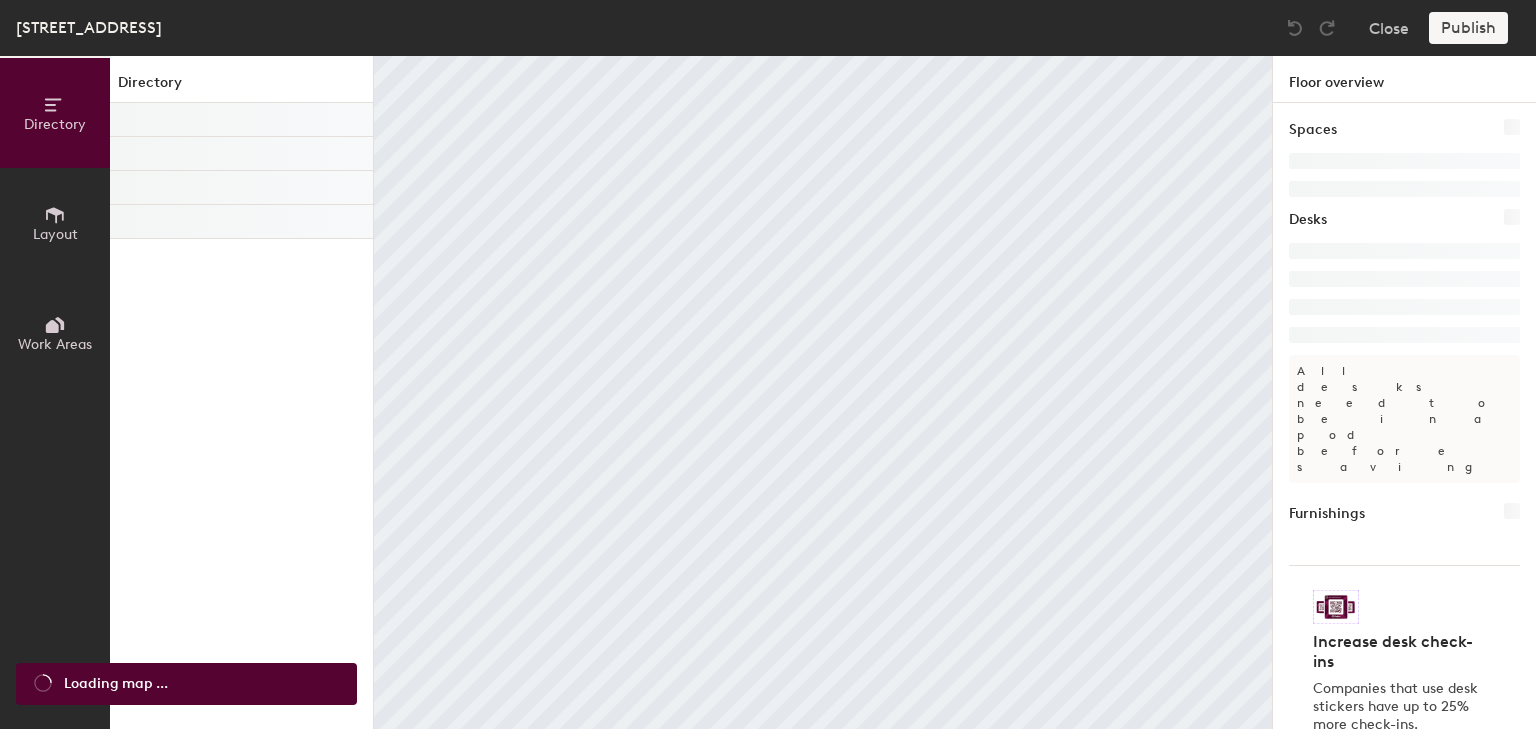 scroll, scrollTop: 0, scrollLeft: 0, axis: both 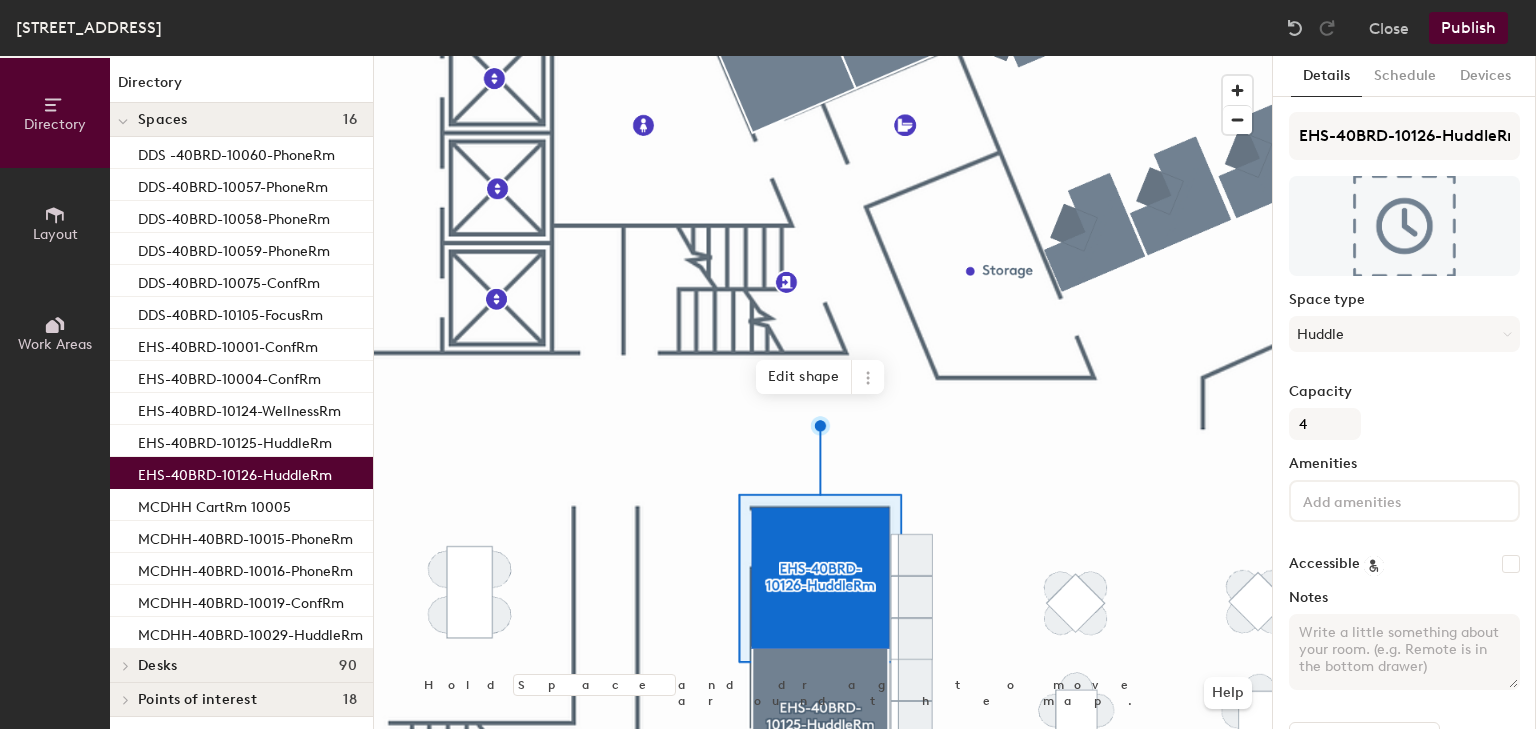 click on "Notes" at bounding box center [1404, 652] 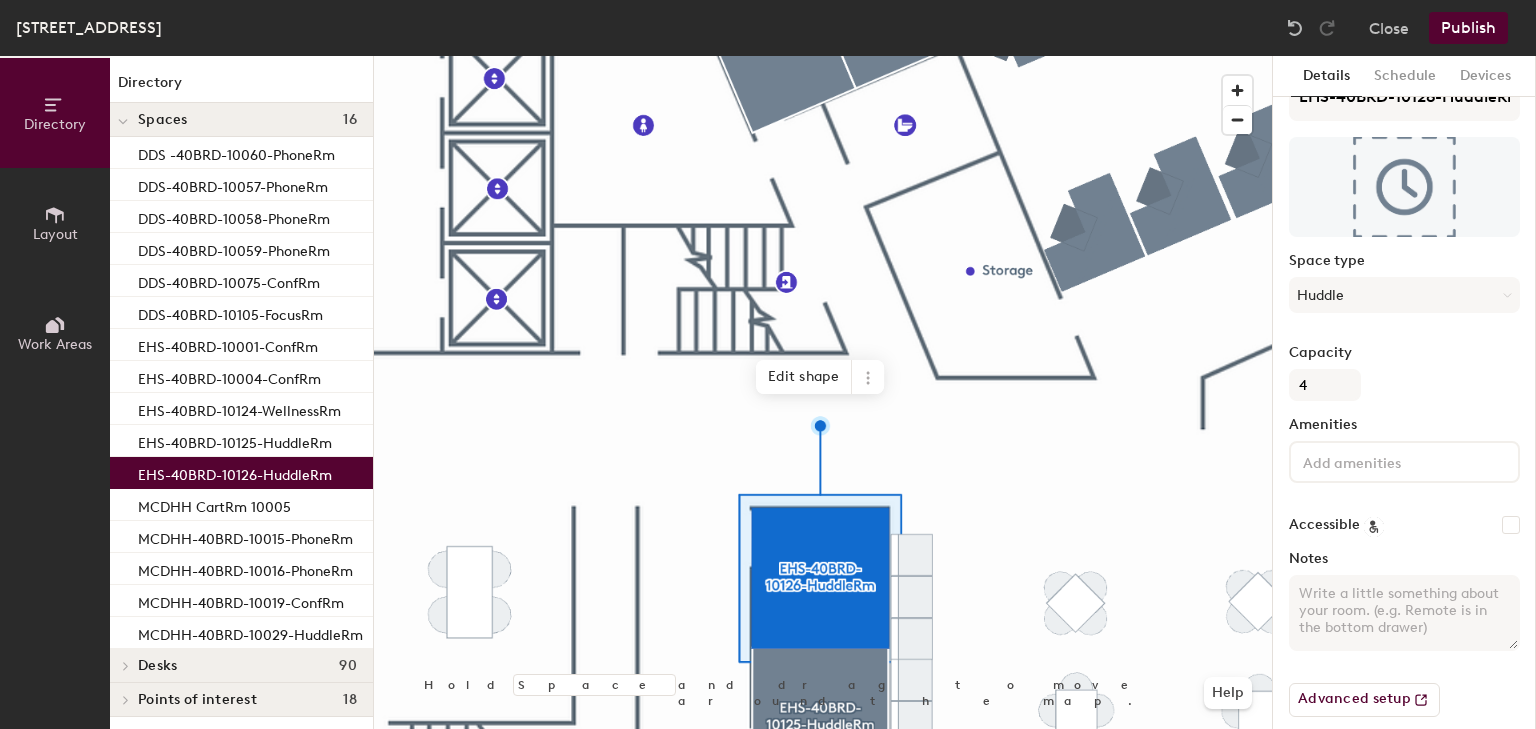 scroll, scrollTop: 57, scrollLeft: 0, axis: vertical 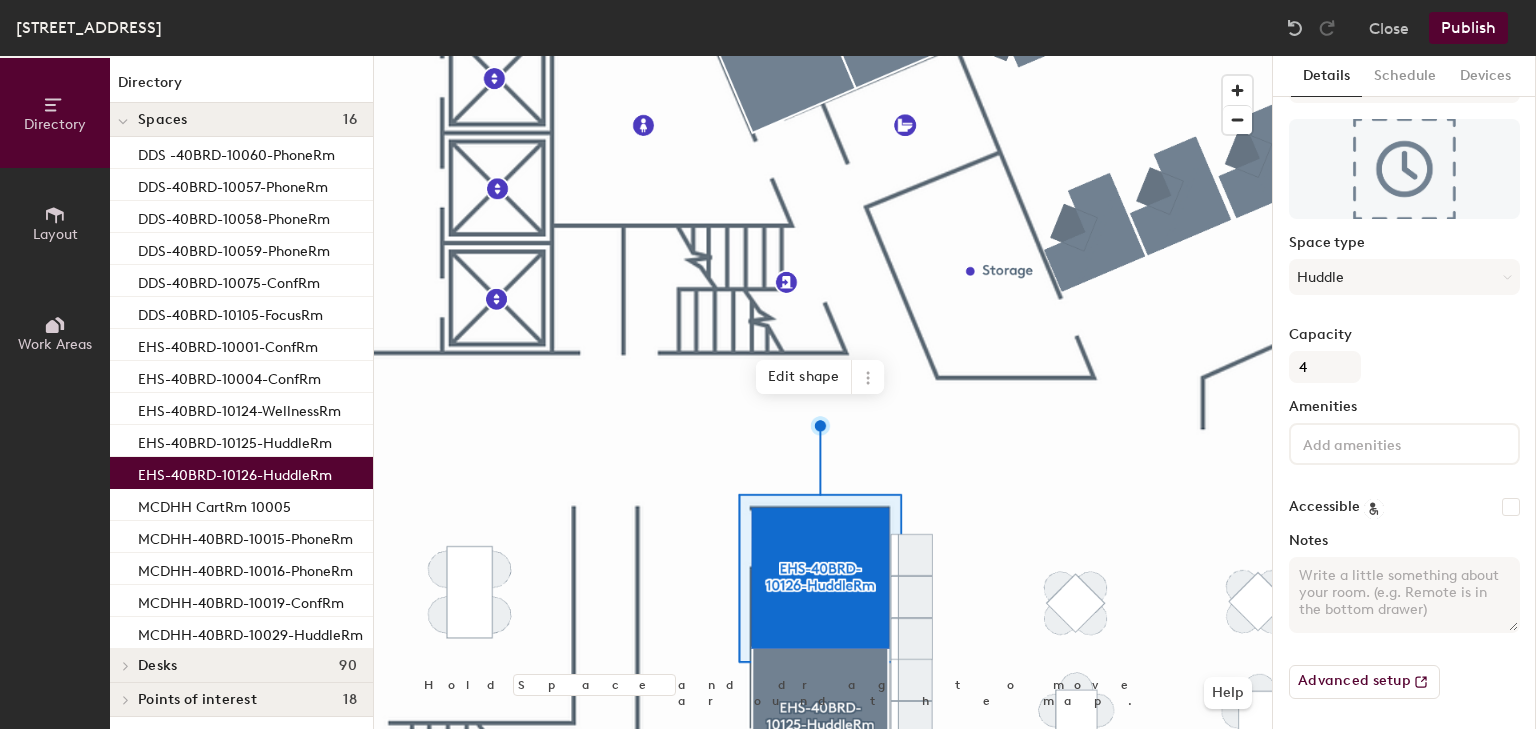 paste on "https://massgov.sharepoint.com/:u:/s/EHS-Teams-EHS_Facilities/support/EVQ6mptTqZhNvrlOzdFOo0wB8ykmxAFYre55o7S4wil5IA?e=p5Uijb" 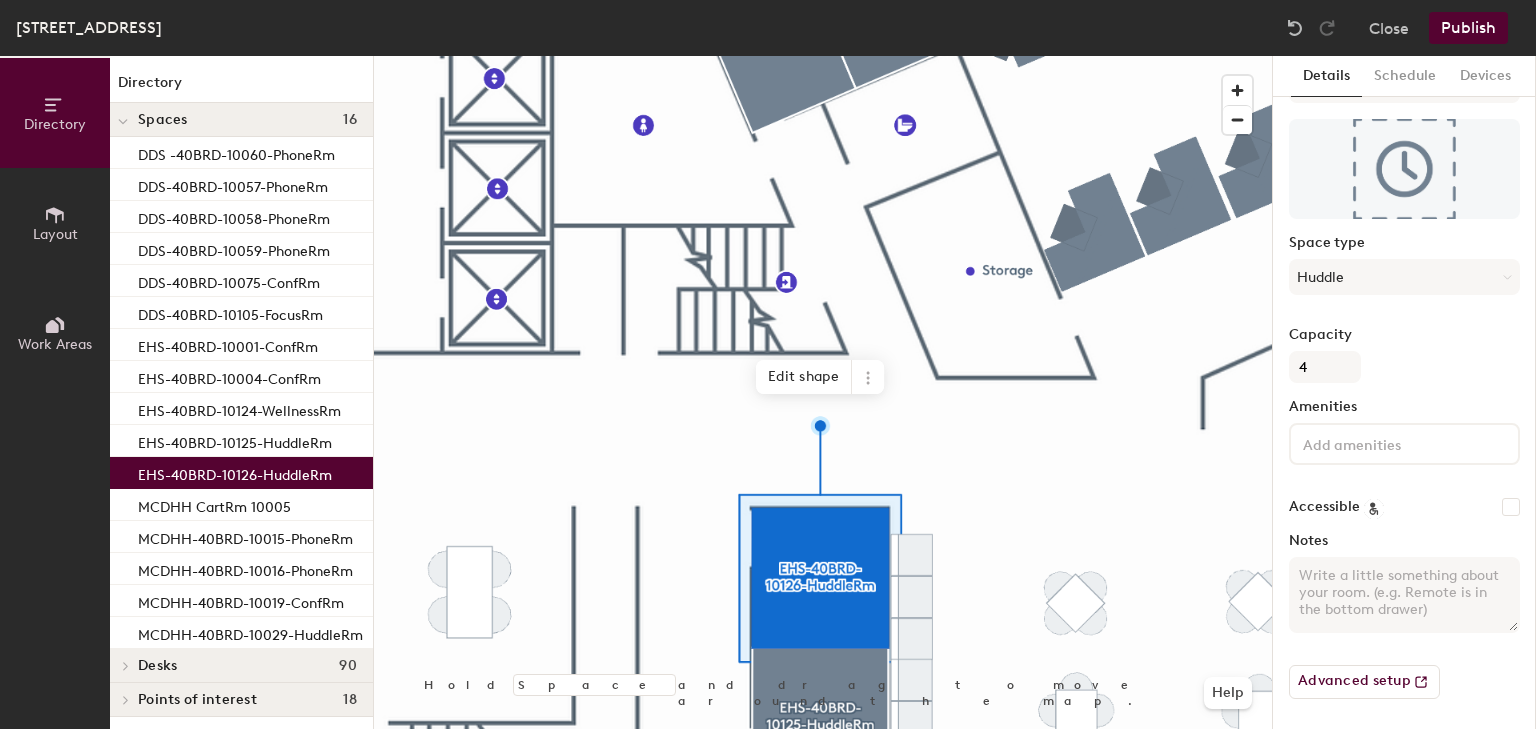 type on "https://massgov.sharepoint.com/:u:/s/EHS-Teams-EHS_Facilities/support/EVQ6mptTqZhNvrlOzdFOo0wB8ykmxAFYre55o7S4wil5IA?e=p5Uijb" 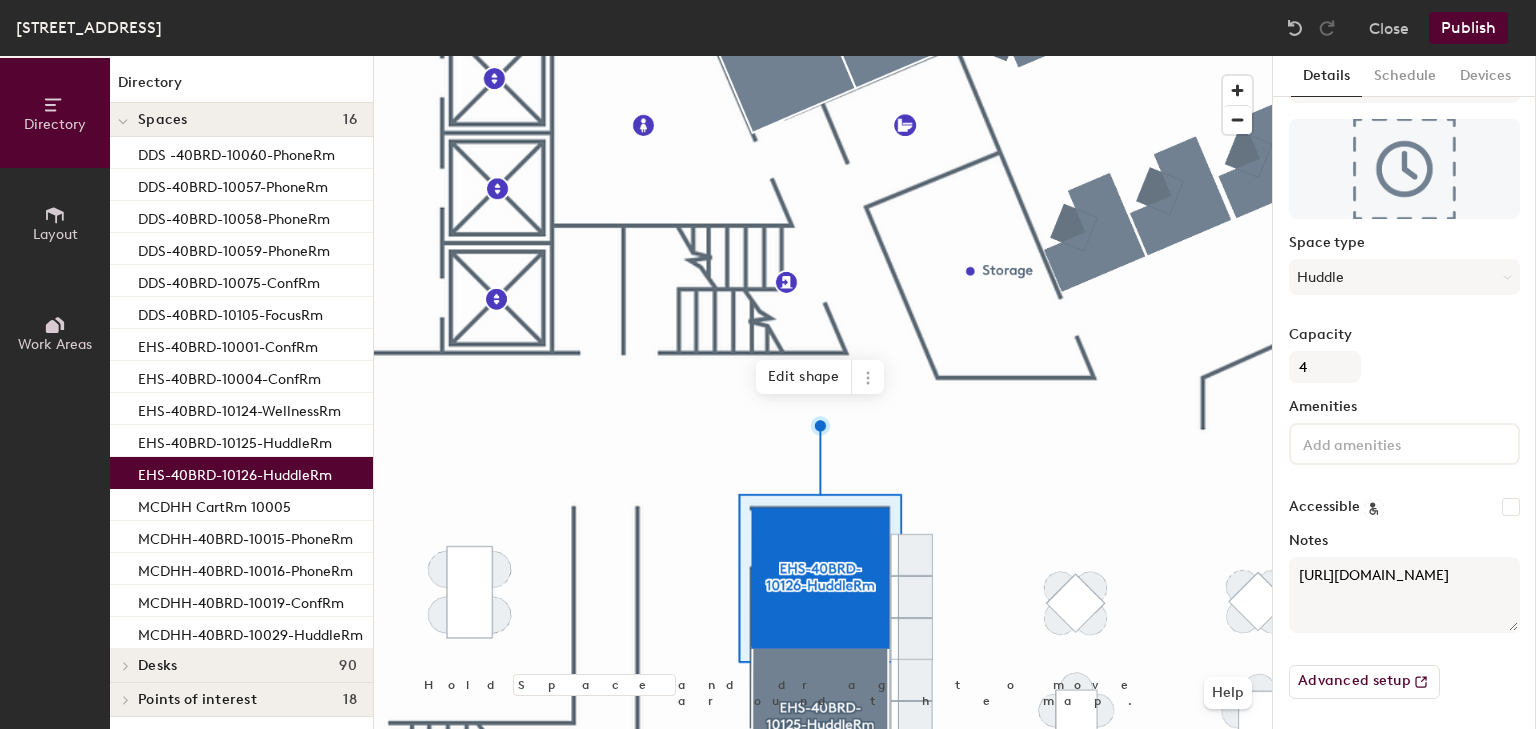 scroll, scrollTop: 36, scrollLeft: 0, axis: vertical 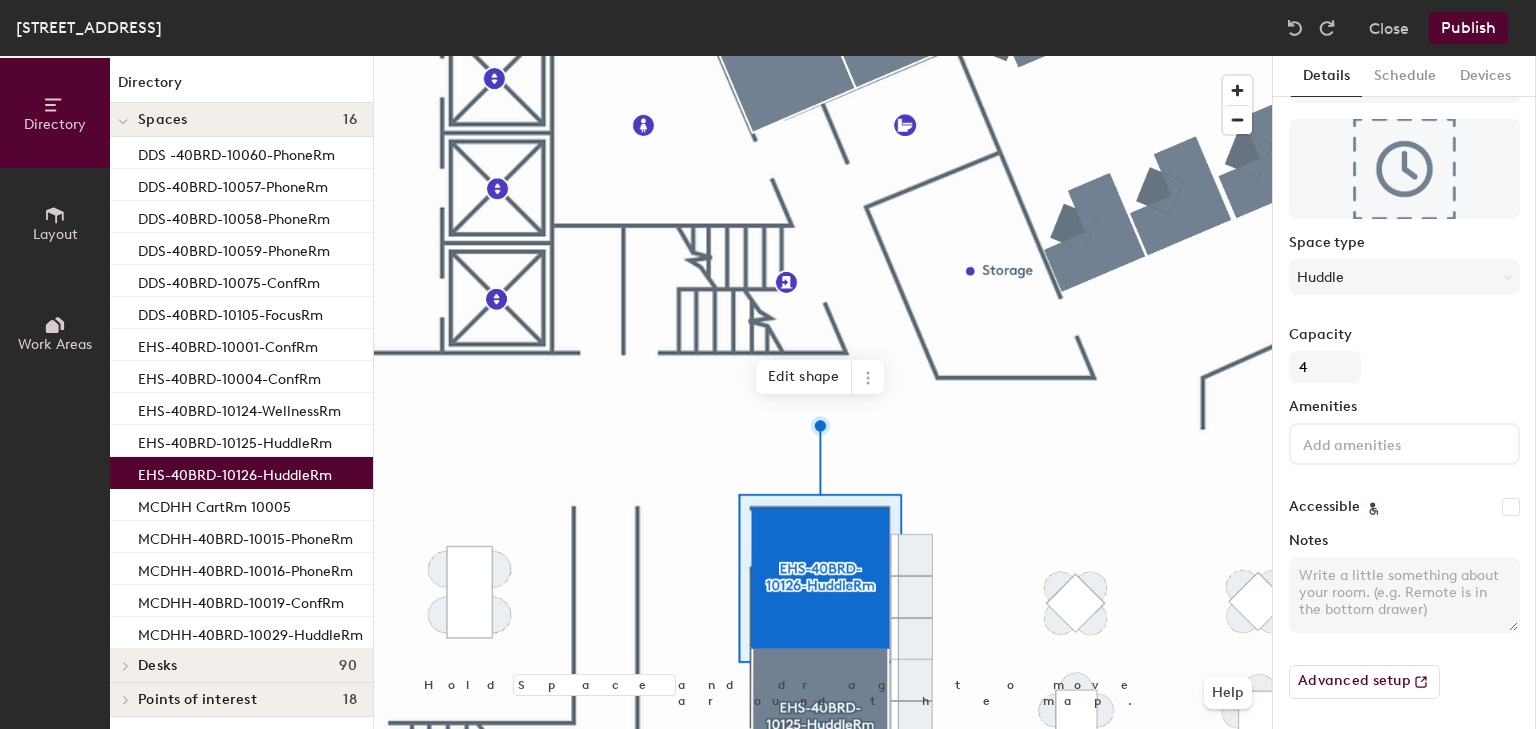 click on "Notes" at bounding box center [1404, 595] 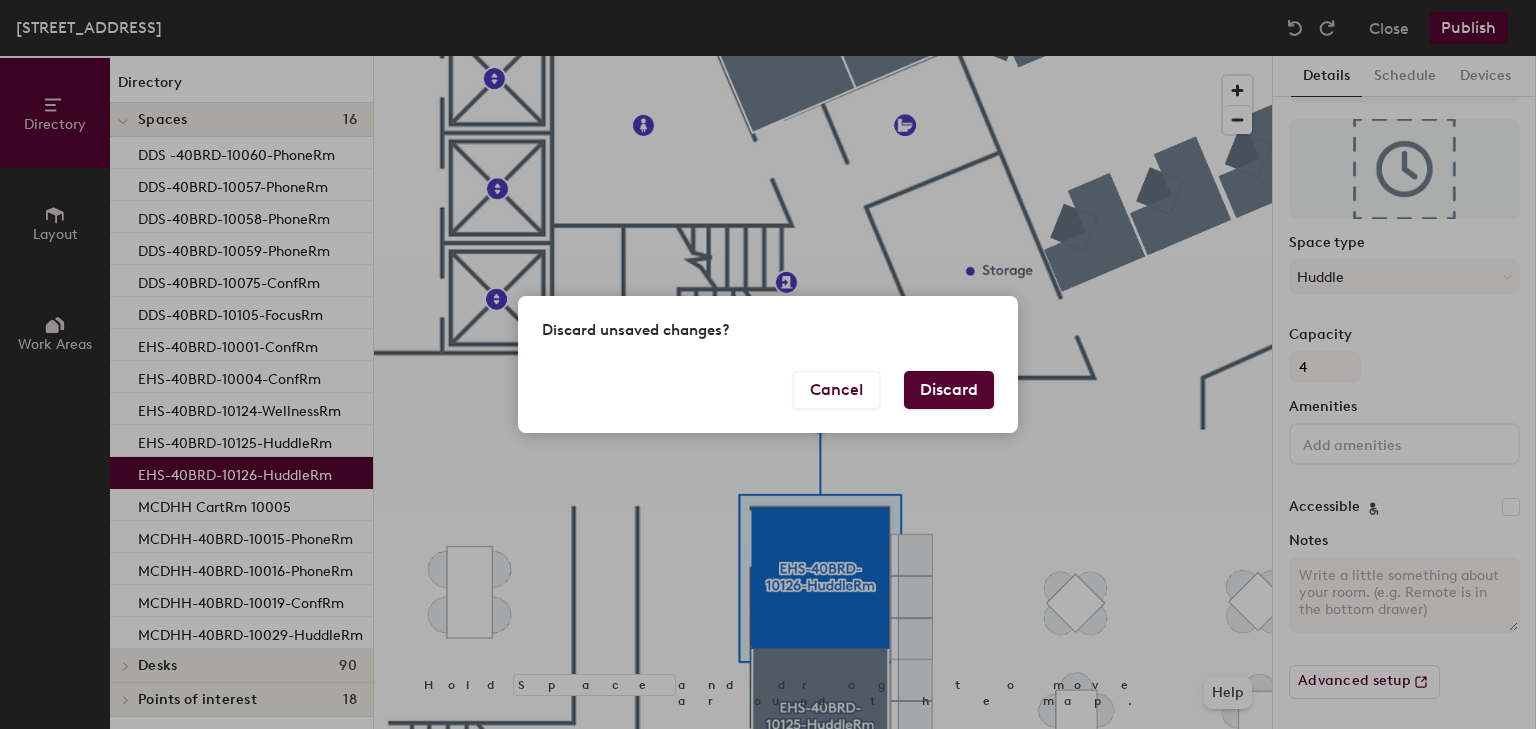click on "Discard" at bounding box center (949, 390) 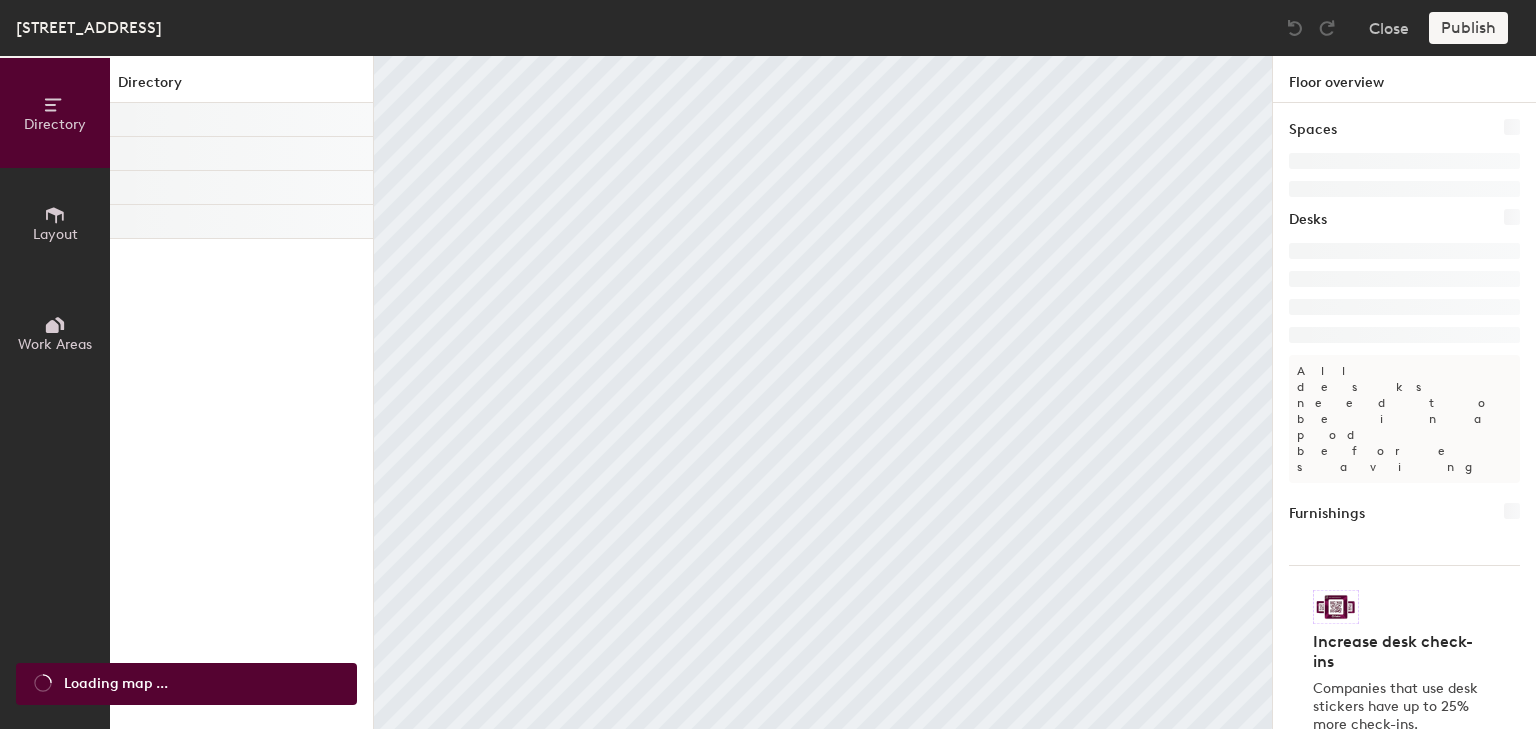 scroll, scrollTop: 0, scrollLeft: 0, axis: both 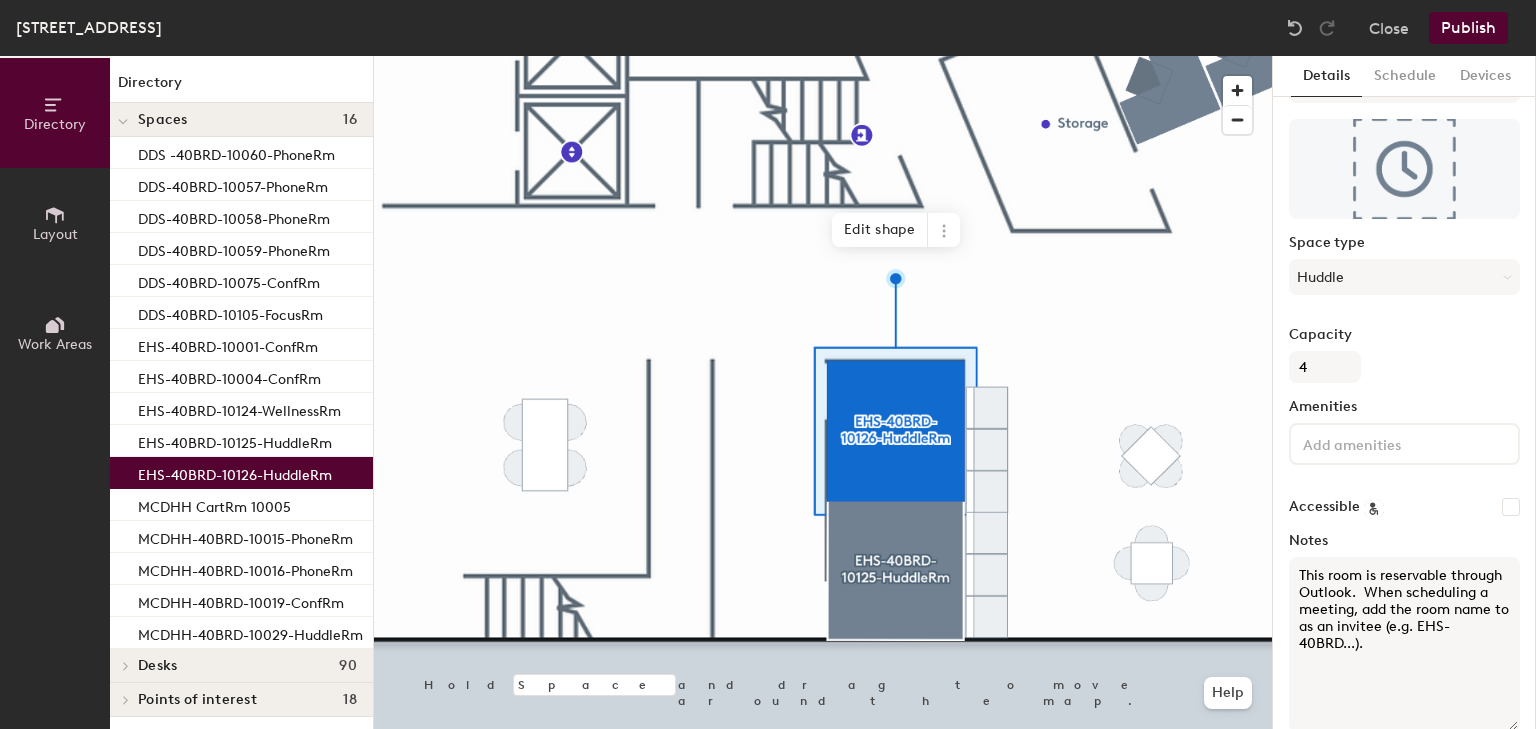 drag, startPoint x: 1502, startPoint y: 624, endPoint x: 1497, endPoint y: 723, distance: 99.12618 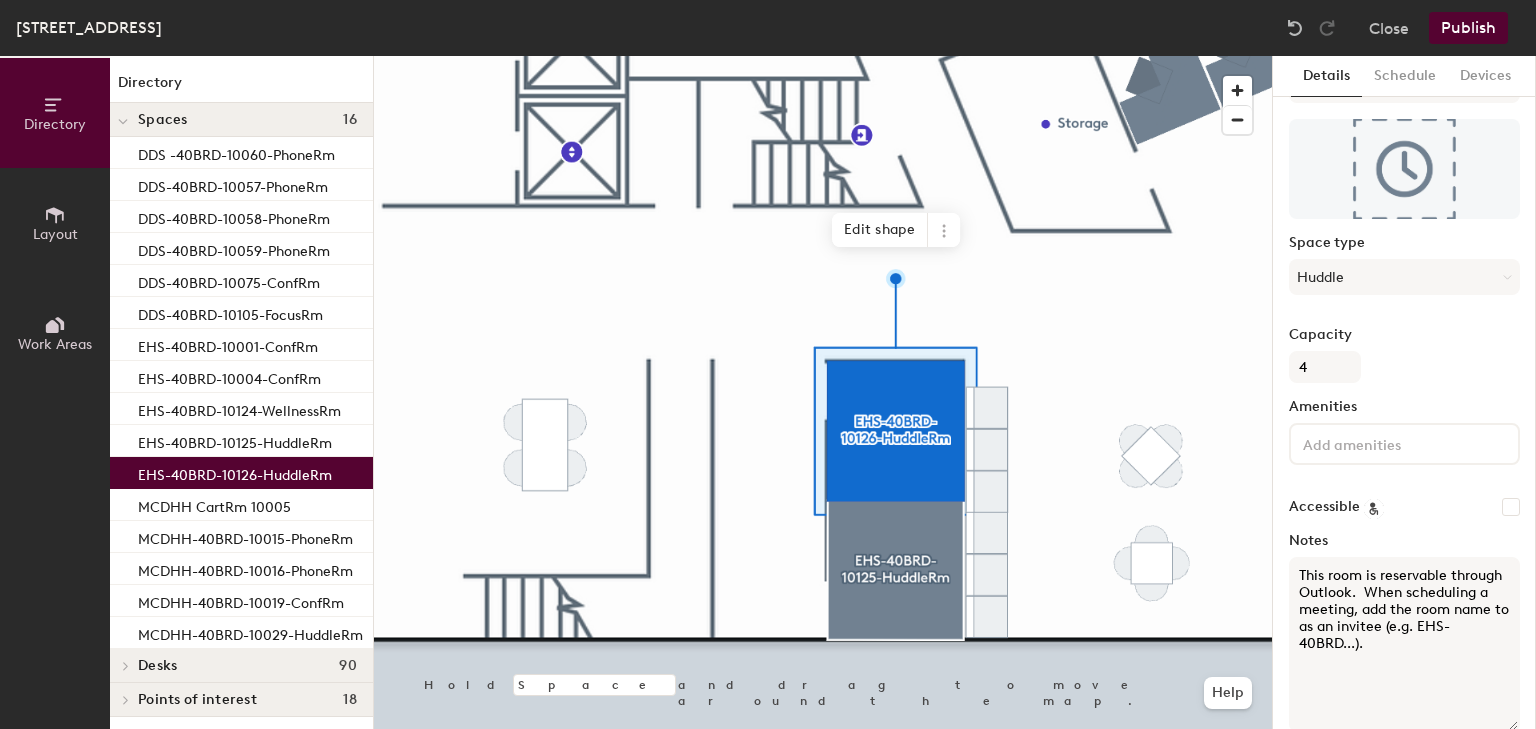 click on "This room is reservable through Outlook.  When scheduling a meeting, add the room name to as an invitee (e.g. EHS-40BRD...)." at bounding box center (1404, 644) 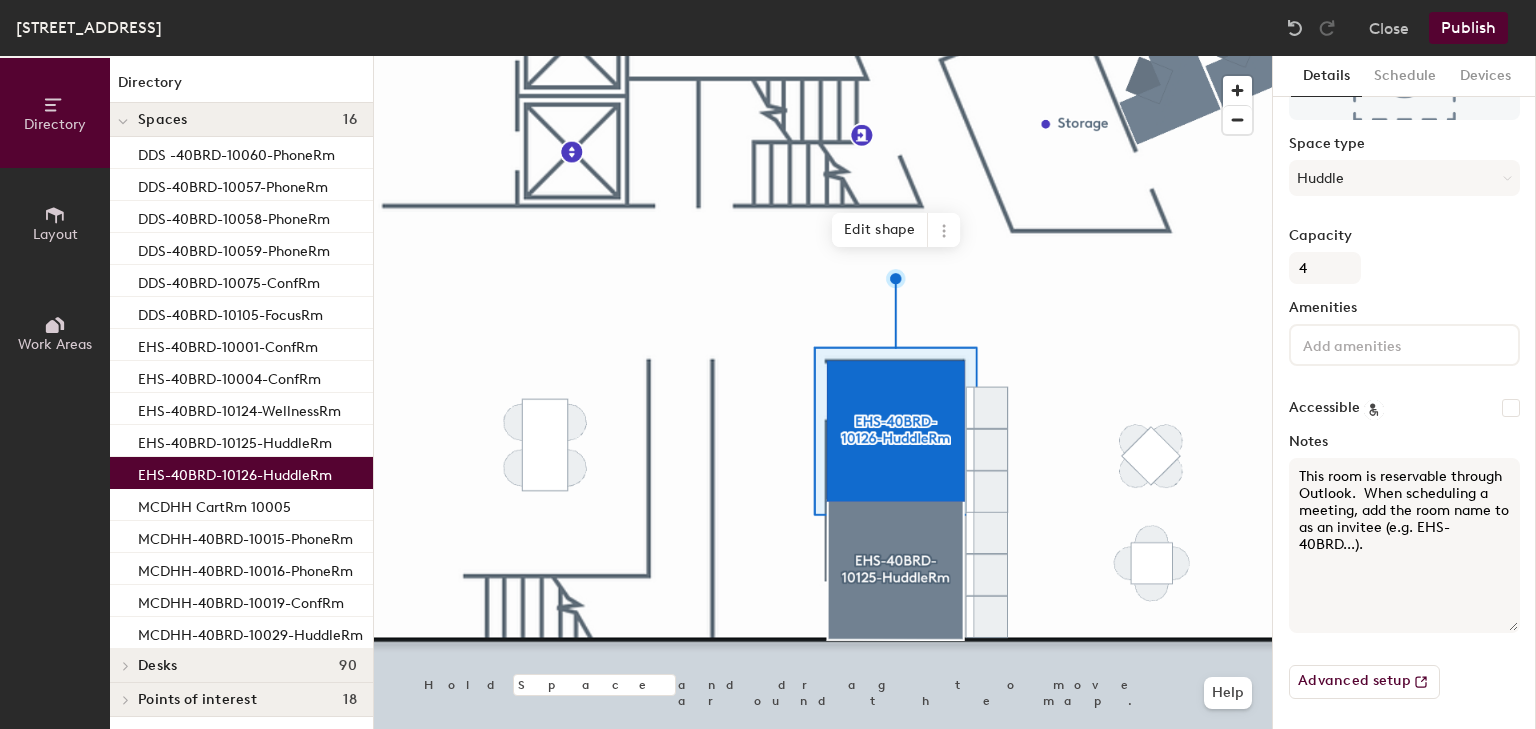 click on "This room is reservable through Outlook.  When scheduling a meeting, add the room name to as an invitee (e.g. EHS-40BRD...)." at bounding box center (1404, 545) 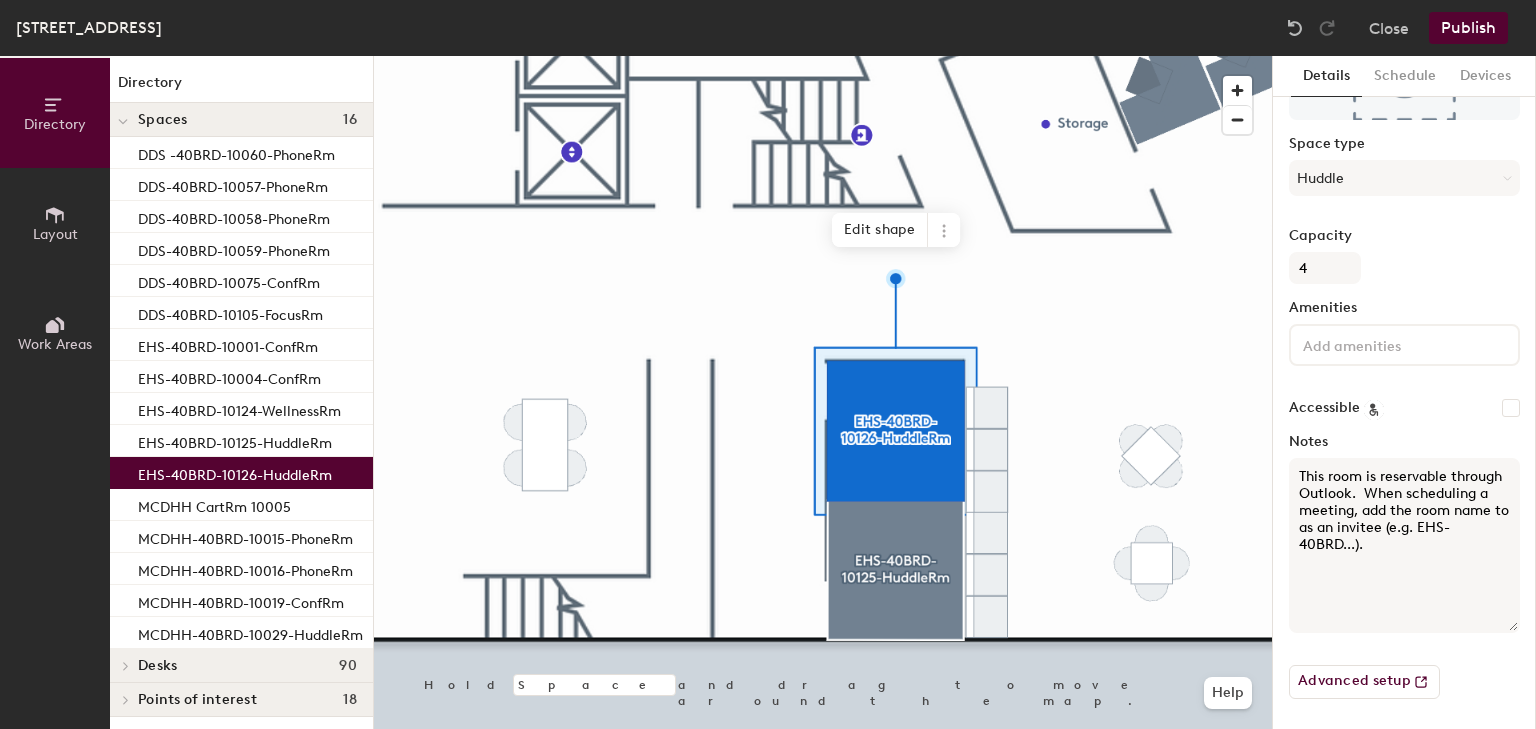 paste on "https://massgov.sharepoint.com/:u:/s/EHS-Teams-EHS_Facilities/support/EVQ6mptTqZhNvrlOzdFOo0wB8ykmxAFYre55o7S4wil5IA?e=p5Uijb" 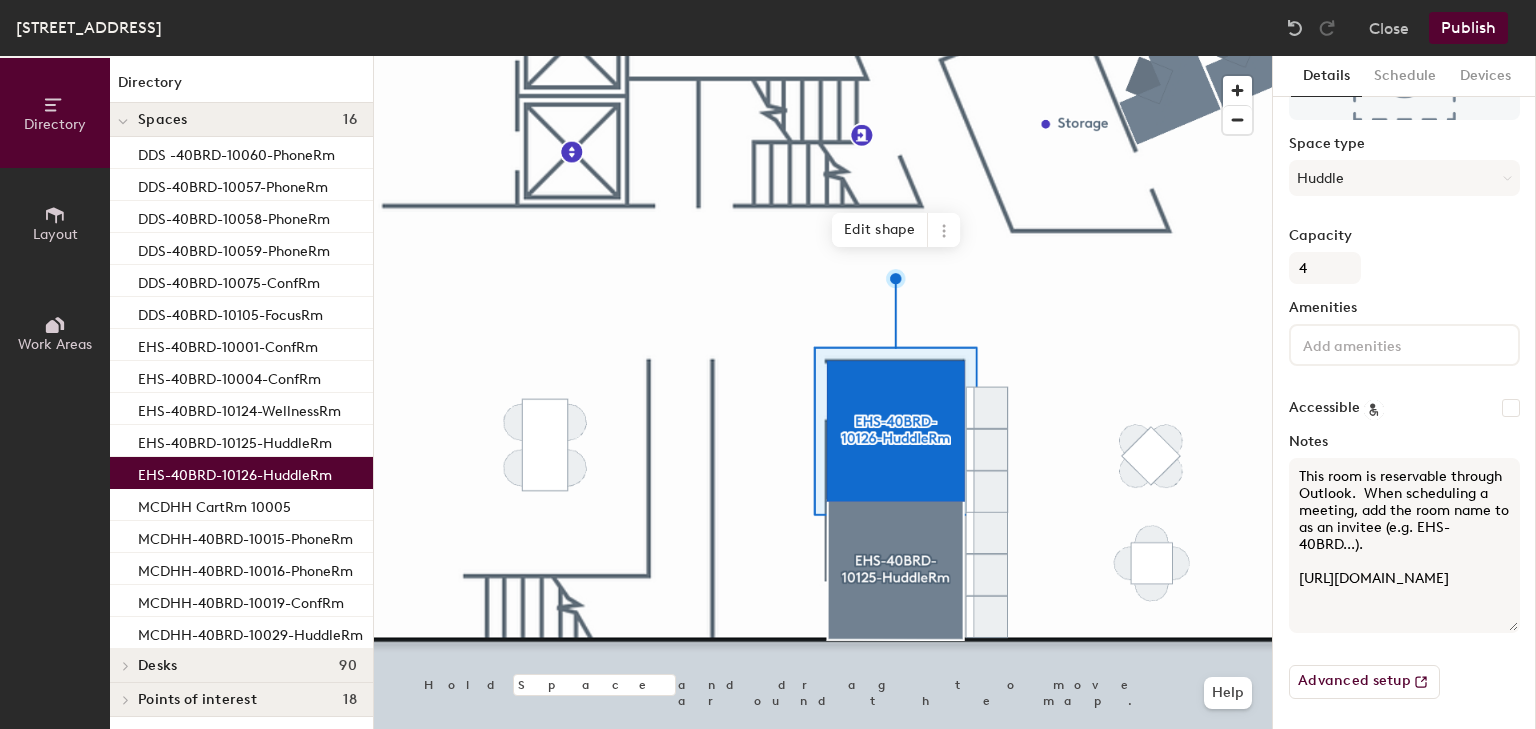 scroll, scrollTop: 38, scrollLeft: 0, axis: vertical 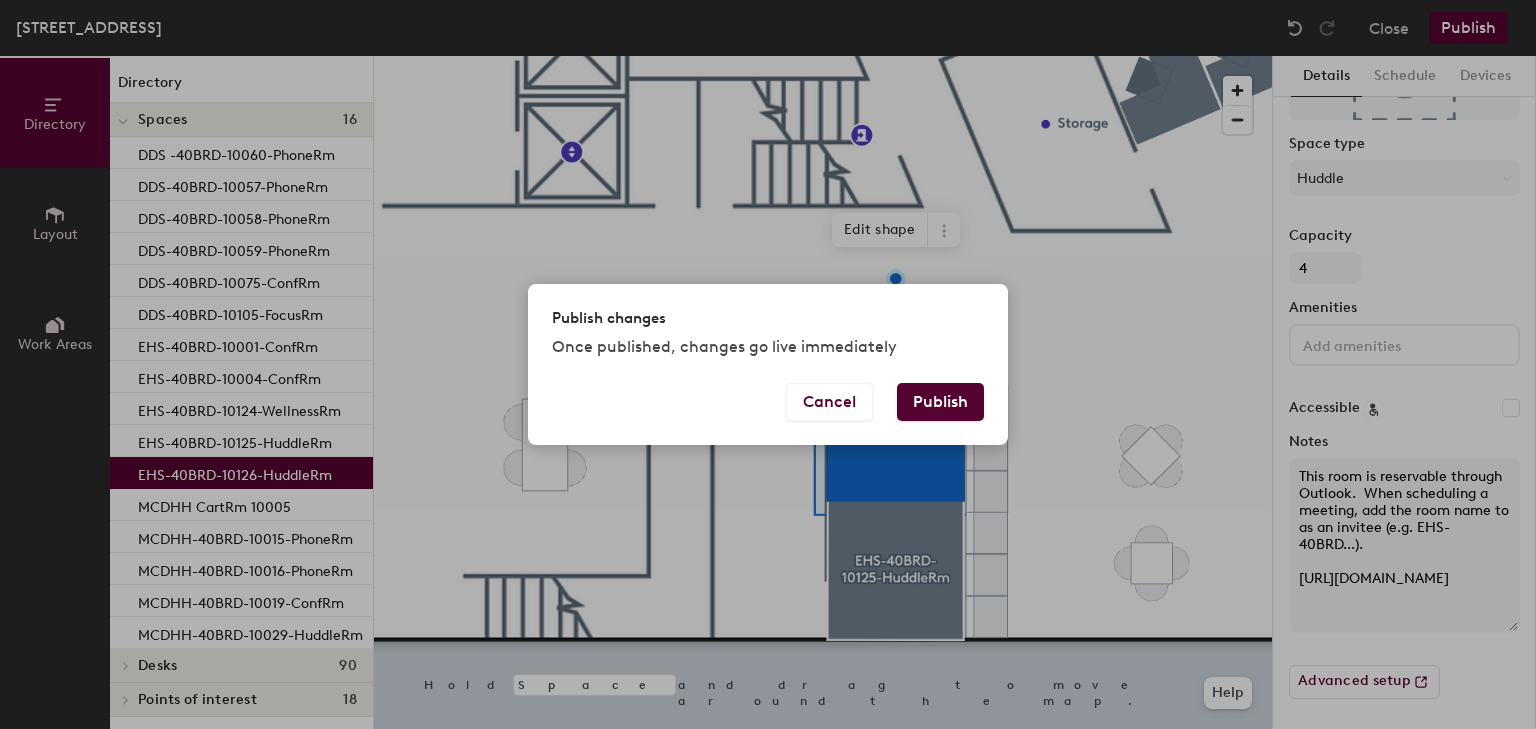 click on "Publish" at bounding box center (940, 402) 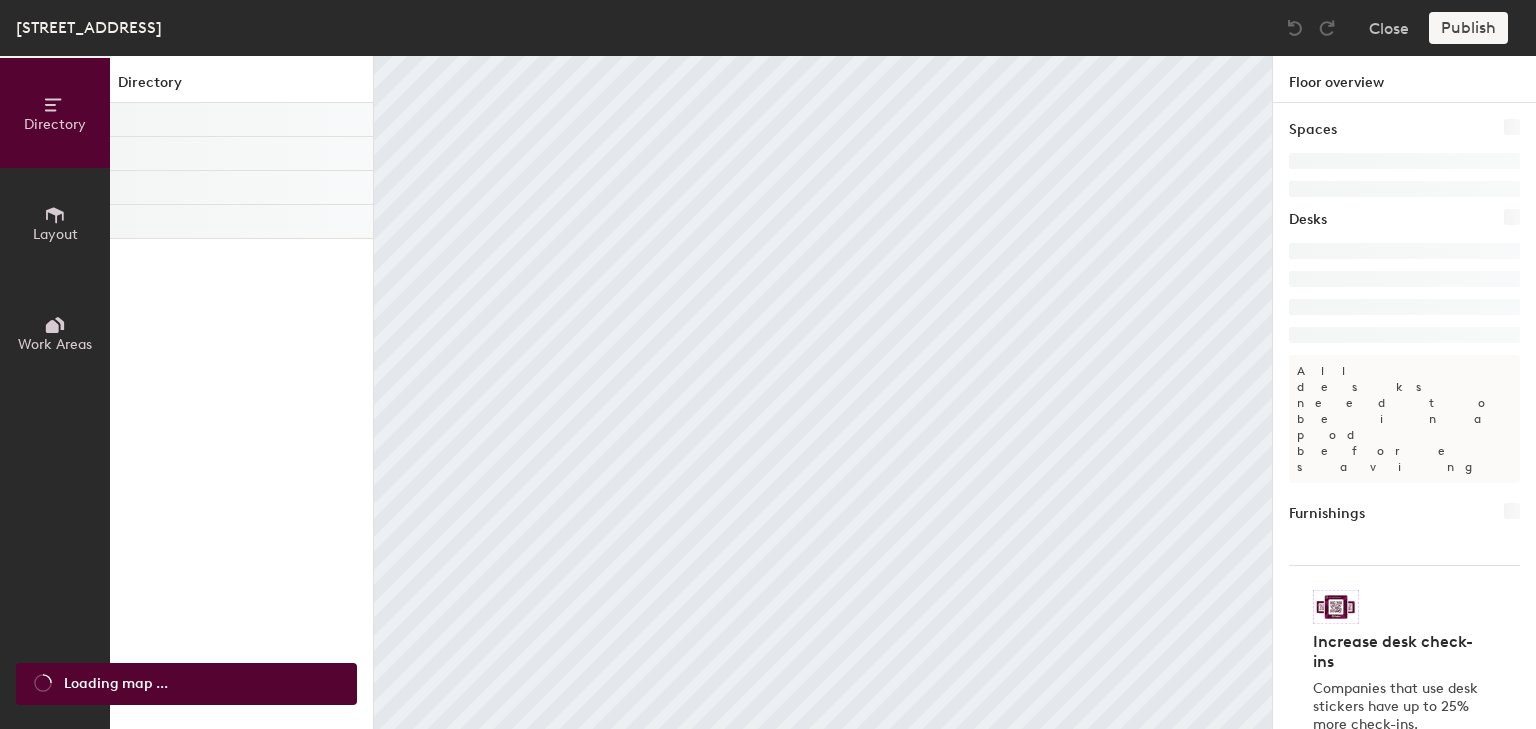 scroll, scrollTop: 0, scrollLeft: 0, axis: both 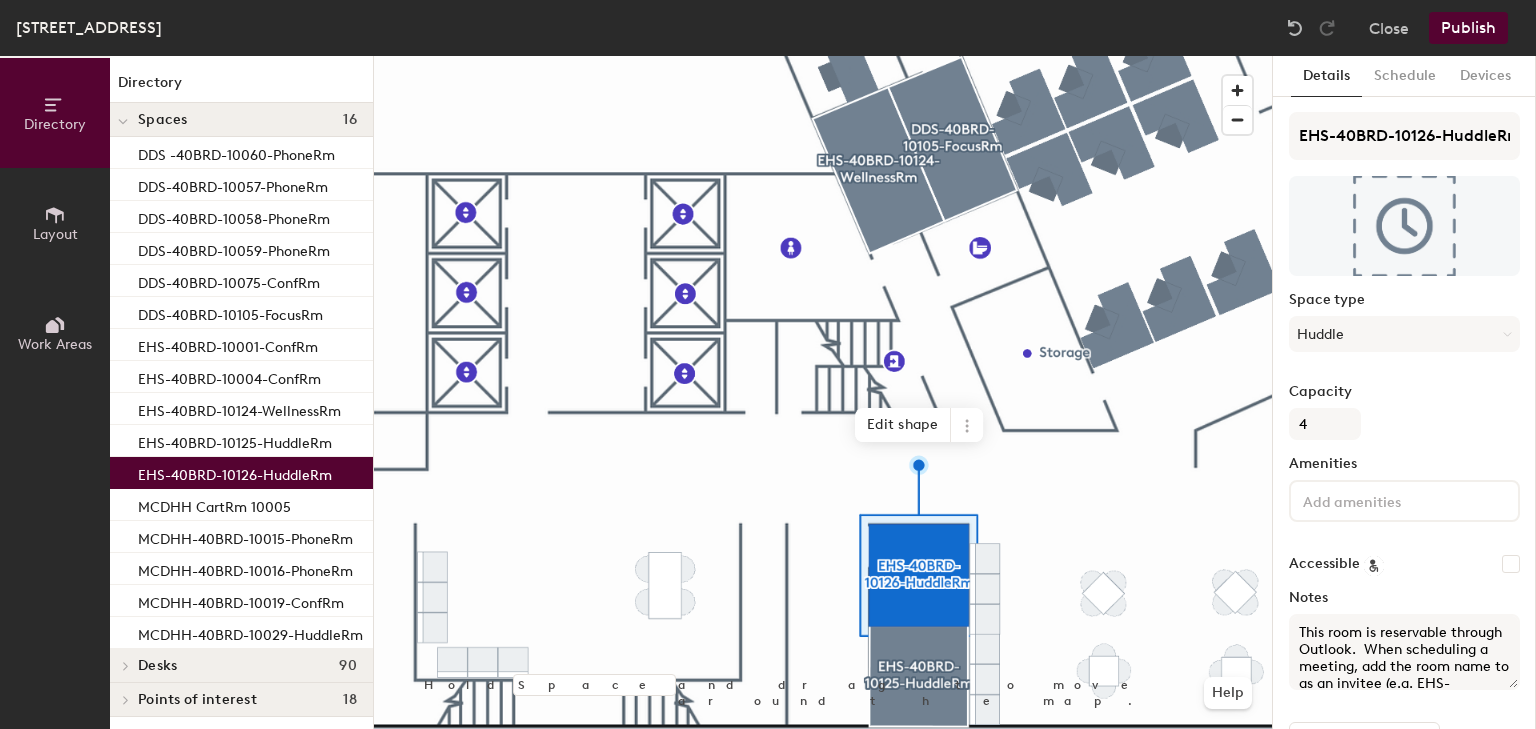 click on "This room is reservable through Outlook.  When scheduling a meeting, add the room name to as an invitee (e.g. EHS-40BRD...).
[URL][DOMAIN_NAME]" at bounding box center [1404, 652] 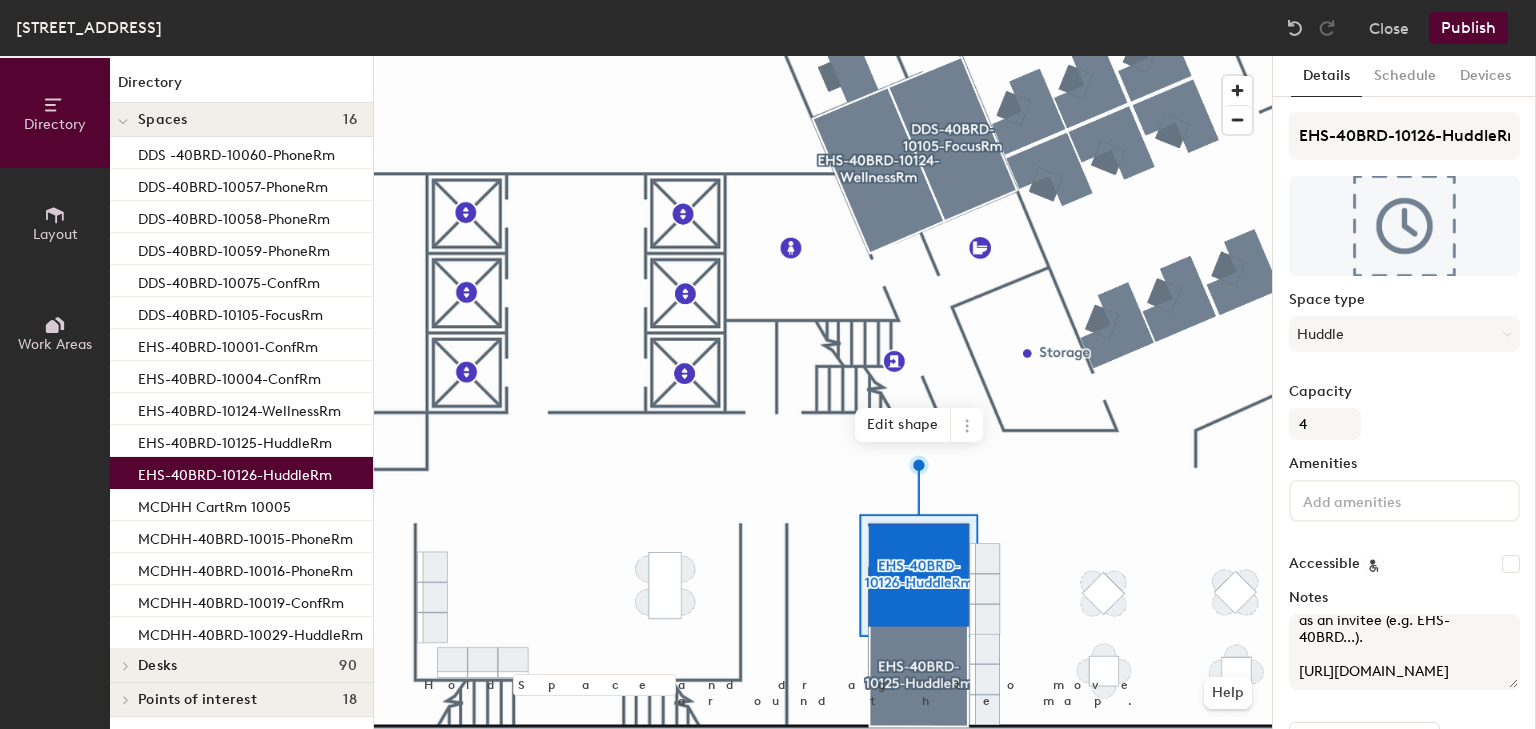 scroll, scrollTop: 144, scrollLeft: 0, axis: vertical 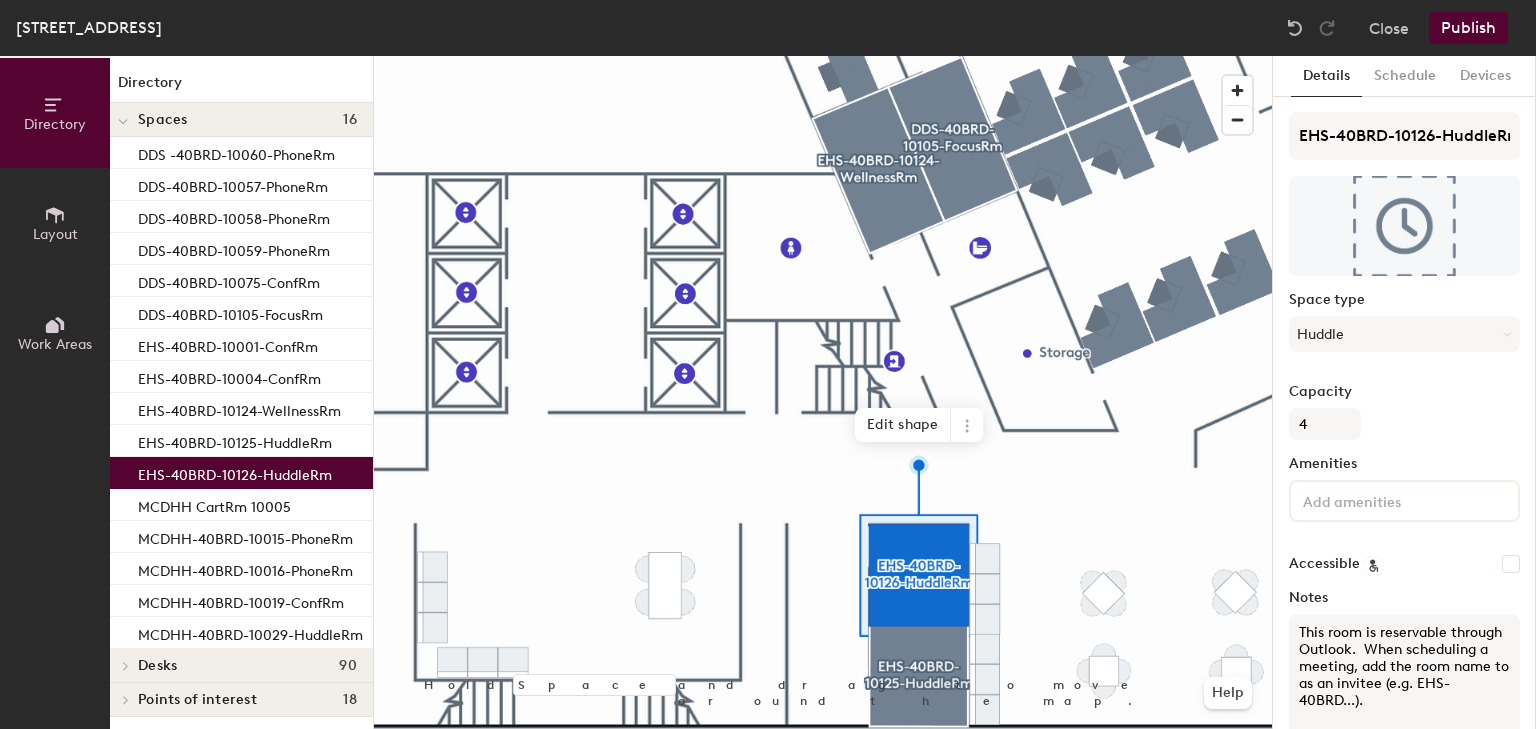 drag, startPoint x: 1502, startPoint y: 678, endPoint x: 1508, endPoint y: 752, distance: 74.24284 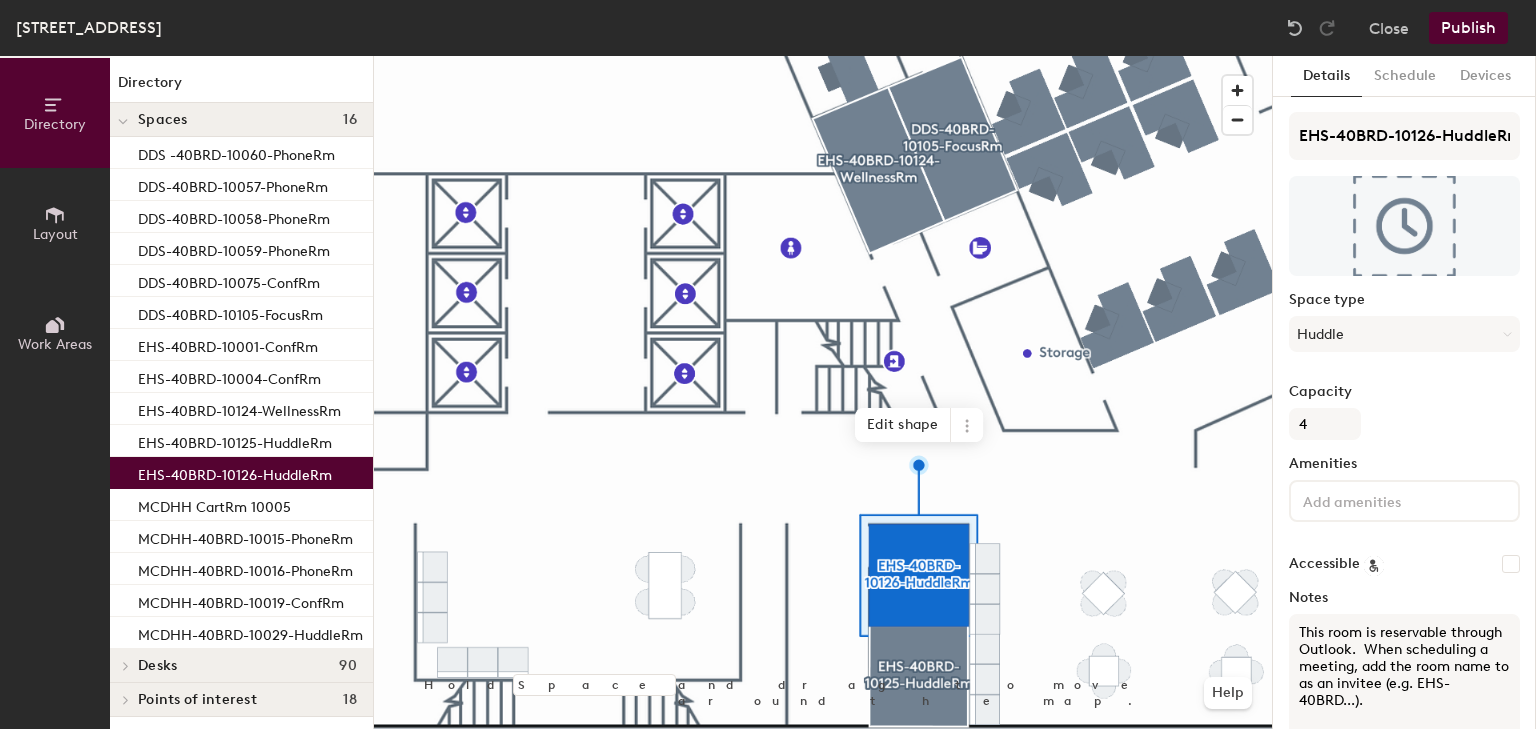 click on "Skip navigation Schedule Office People Analytics Visits Deliveries Services Manage
[STREET_ADDRESS], 10th Floor Close Publish Directory Layout Work Areas Directory Spaces 16 DDS -40BRD-10060-PhoneRm DDS-40BRD-10057-PhoneRm DDS-40BRD-10058-PhoneRm DDS-40BRD-10059-PhoneRm DDS-40BRD-10075-ConfRm DDS-40BRD-10105-FocusRm EHS-40BRD-10001-ConfRm EHS-40BRD-10004-ConfRm EHS-40BRD-10124-WellnessRm EHS-40BRD-10125-HuddleRm EHS-40BRD-10126-HuddleRm MCDHH CartRm 10005 MCDHH-40BRD-10015-PhoneRm MCDHH-40BRD-10016-PhoneRm MCDHH-40BRD-10019-ConfRm MCDHH-40BRD-10029-HuddleRm Desks 90 DDS (Office) 10017 10018 10038 10039 10040 10047 10048 10049 10052 10053 10054 10055 10056 10073 10074 10076 10077 10085 10086 10093 10094 10095 10096 10103 10104 10106 10107 18" at bounding box center [768, 364] 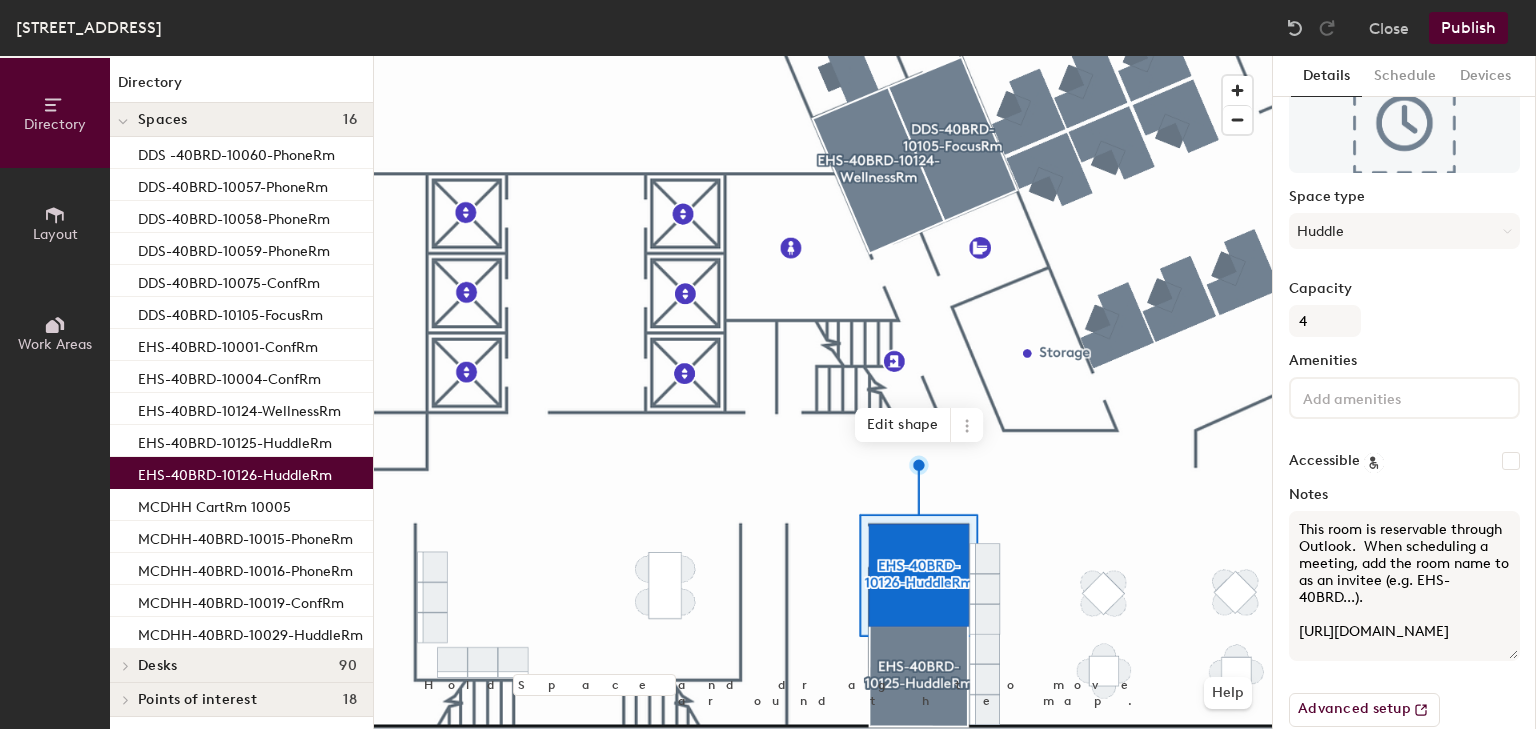 scroll, scrollTop: 131, scrollLeft: 0, axis: vertical 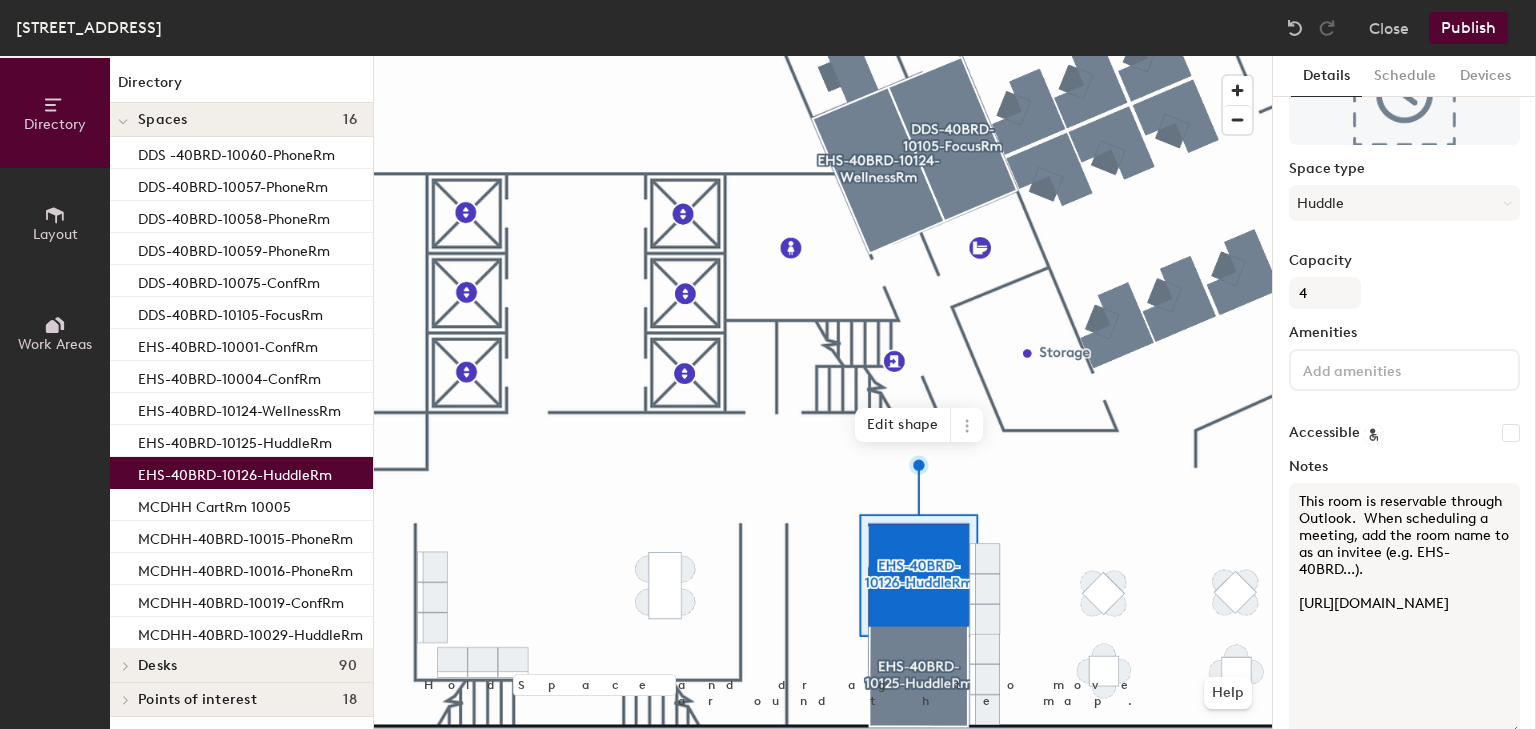 drag, startPoint x: 1501, startPoint y: 628, endPoint x: 1512, endPoint y: 732, distance: 104.58012 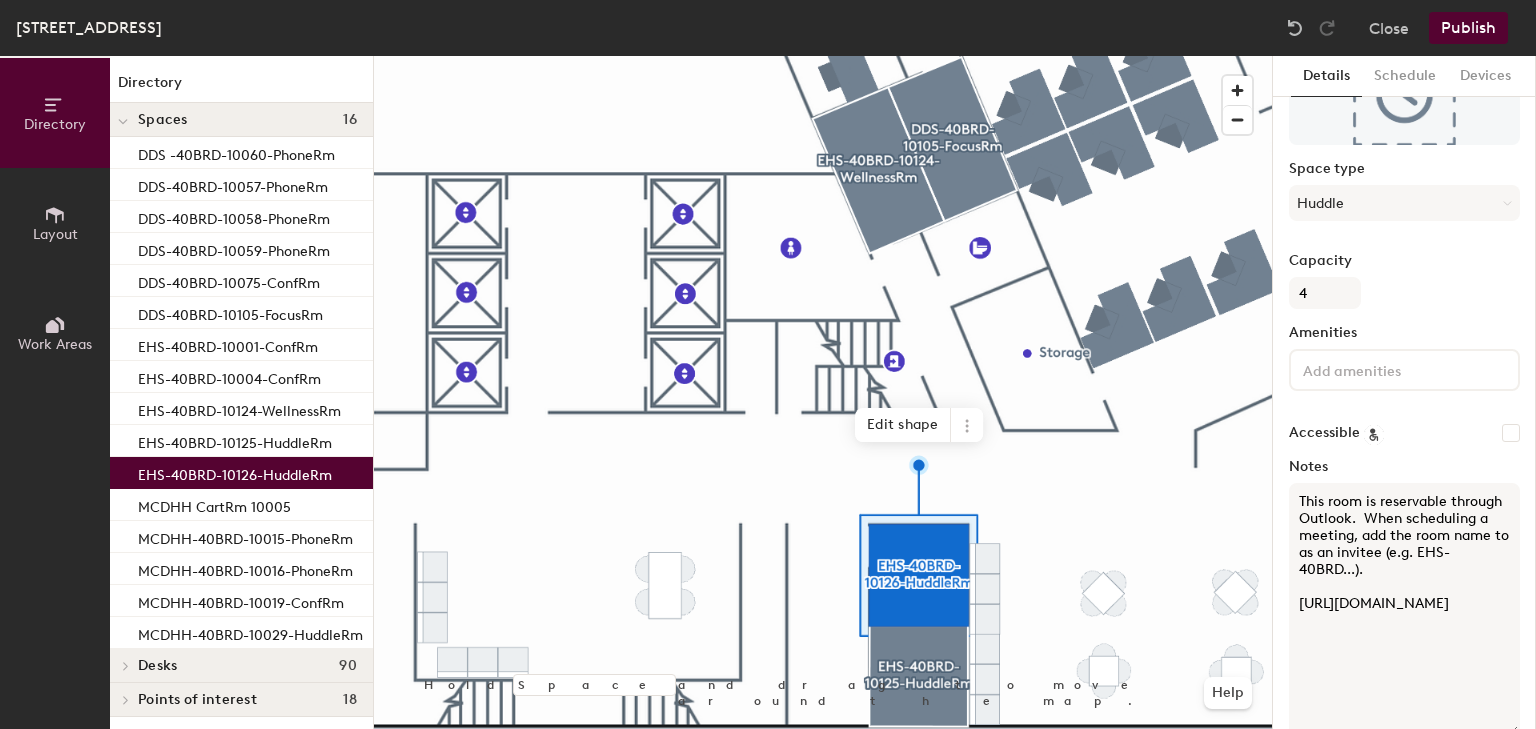 click on "Skip navigation Schedule Office People Analytics Visits Deliveries Services Manage
[STREET_ADDRESS], 10th Floor Close Publish Directory Layout Work Areas Directory Spaces 16 DDS -40BRD-10060-PhoneRm DDS-40BRD-10057-PhoneRm DDS-40BRD-10058-PhoneRm DDS-40BRD-10059-PhoneRm DDS-40BRD-10075-ConfRm DDS-40BRD-10105-FocusRm EHS-40BRD-10001-ConfRm EHS-40BRD-10004-ConfRm EHS-40BRD-10124-WellnessRm EHS-40BRD-10125-HuddleRm EHS-40BRD-10126-HuddleRm MCDHH CartRm 10005 MCDHH-40BRD-10015-PhoneRm MCDHH-40BRD-10016-PhoneRm MCDHH-40BRD-10019-ConfRm MCDHH-40BRD-10029-HuddleRm Desks 90 DDS (Office) 10017 10018 10038 10039 10040 10047 10048 10049 10052 10053 10054 10055 10056 10073 10074 10076 10077 10085 10086 10093 10094 10095 10096 10103 10104 10106 10107 18" at bounding box center [768, 364] 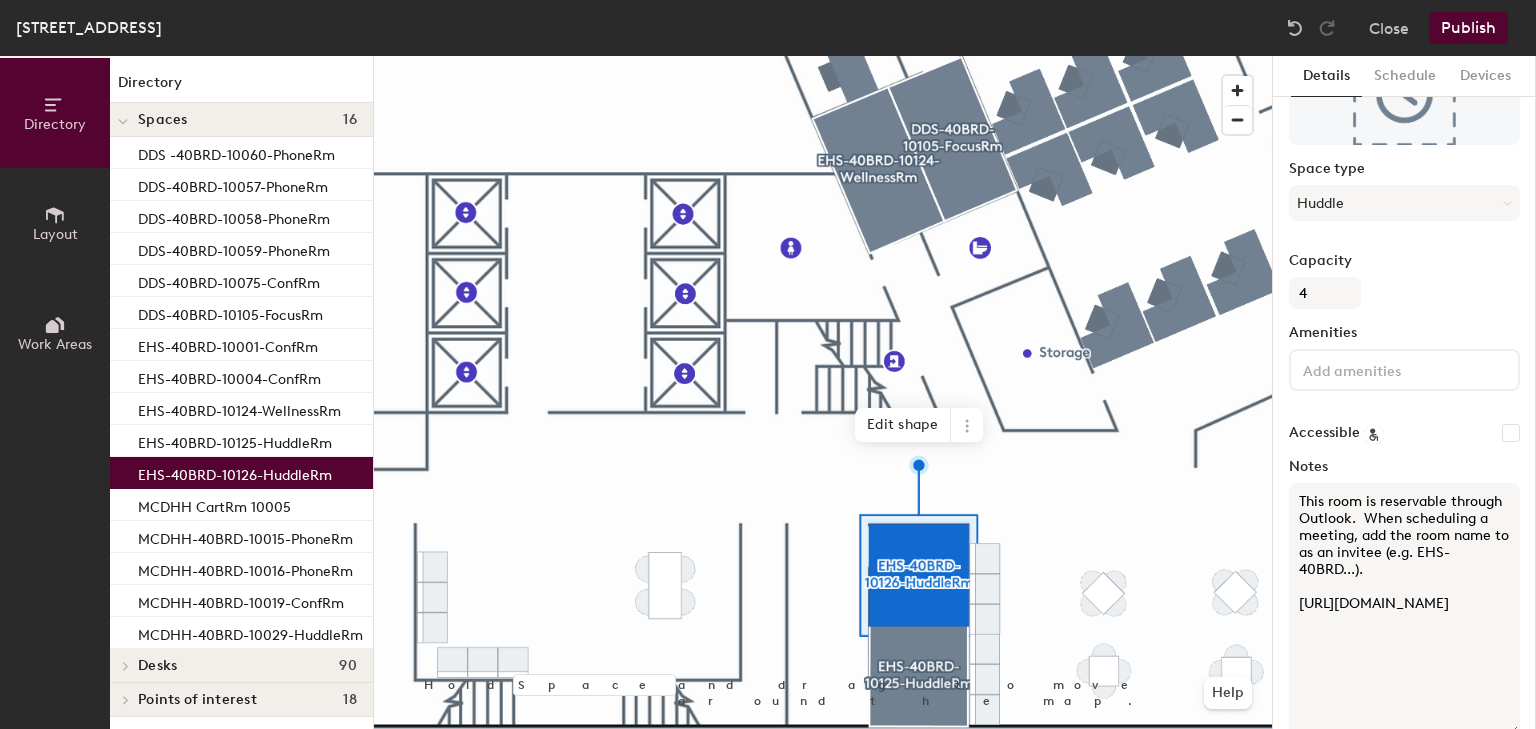 scroll, scrollTop: 235, scrollLeft: 0, axis: vertical 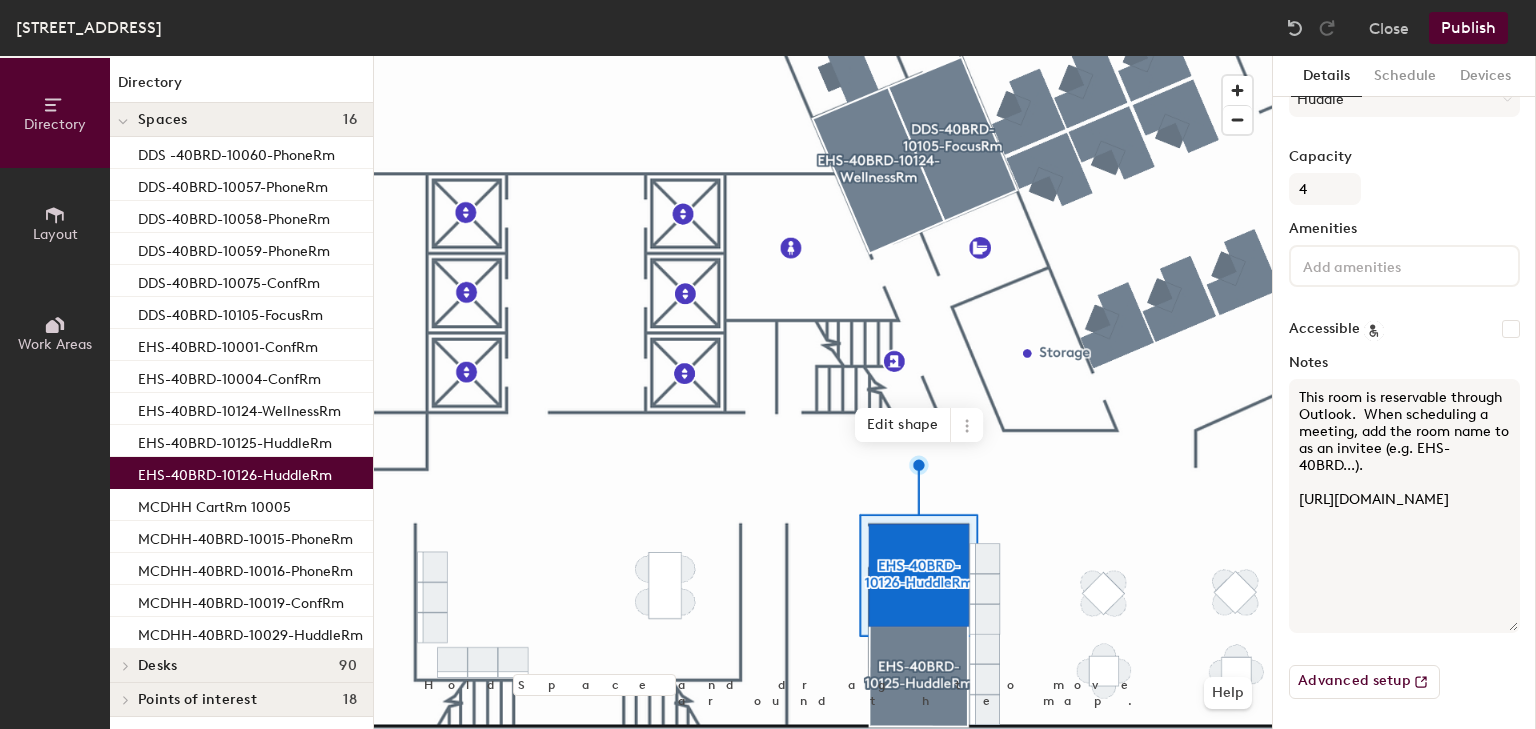 drag, startPoint x: 1453, startPoint y: 581, endPoint x: 1487, endPoint y: 716, distance: 139.21565 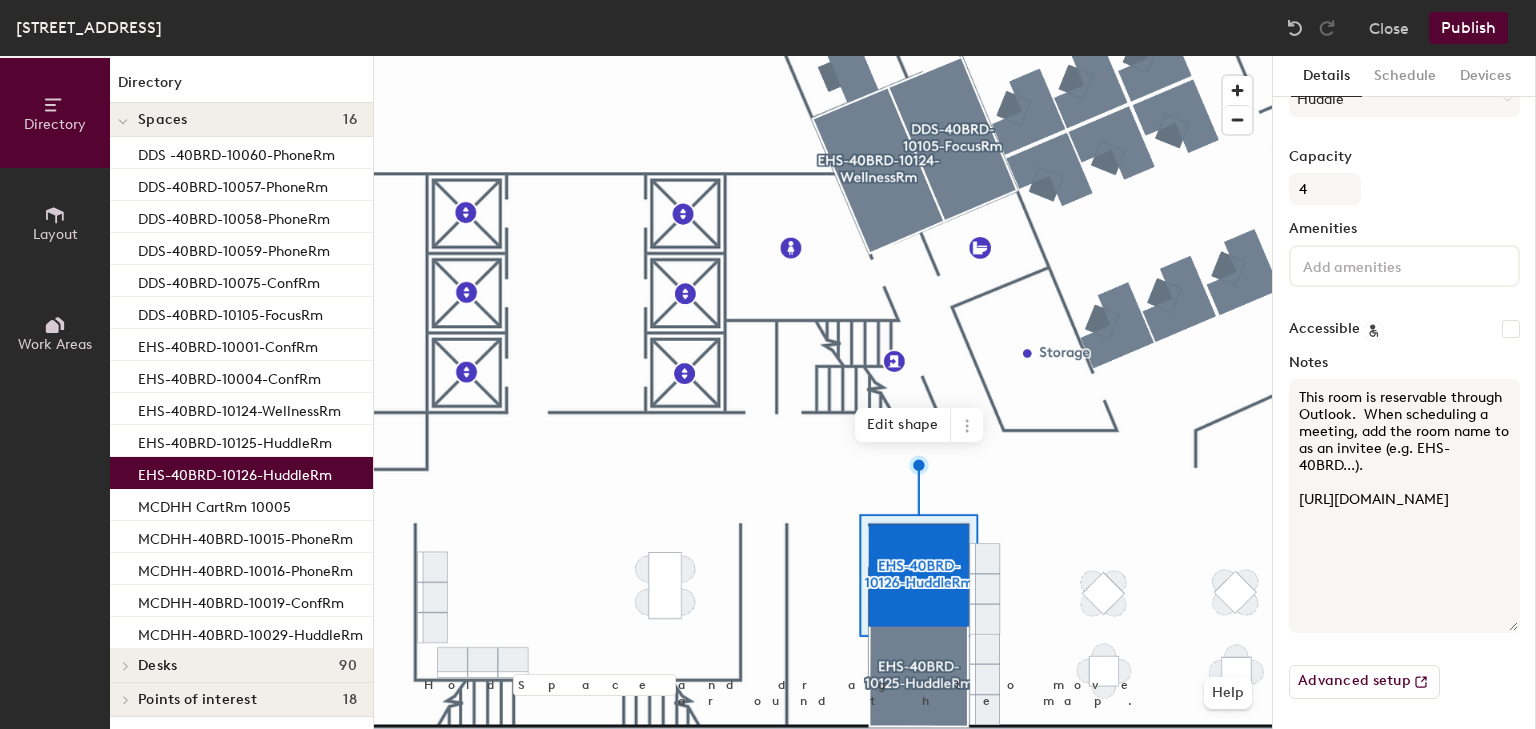 click on "Details Schedule Devices EHS-40BRD-10126-HuddleRm Space type Huddle Capacity 4 Amenities Accessible Notes This room is reservable through Outlook.  When scheduling a meeting, add the room name to as an invitee (e.g. EHS-40BRD...).
[URL][DOMAIN_NAME] Advanced setup" 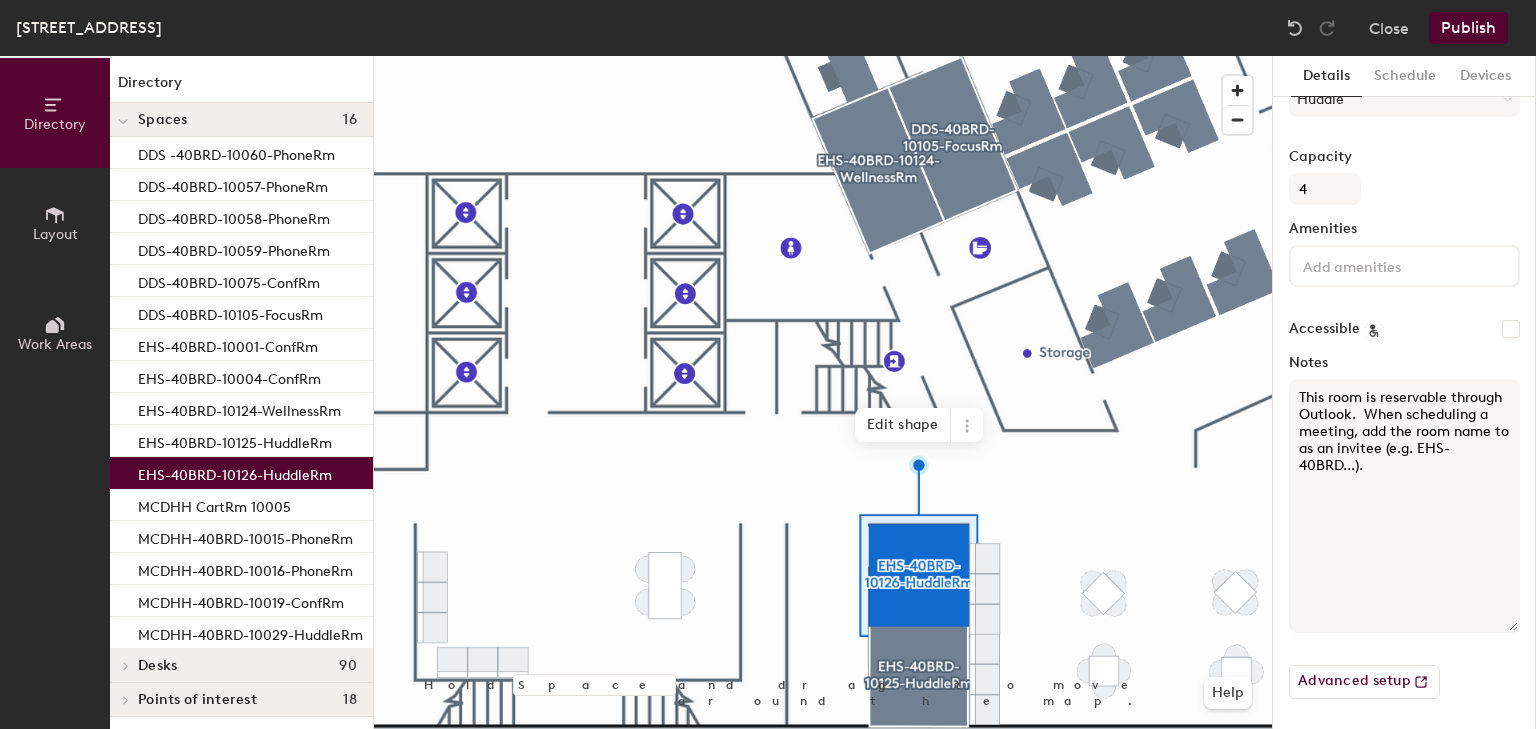 click on "This room is reservable through Outlook.  When scheduling a meeting, add the room name to as an invitee (e.g. EHS-40BRD...)." at bounding box center [1404, 506] 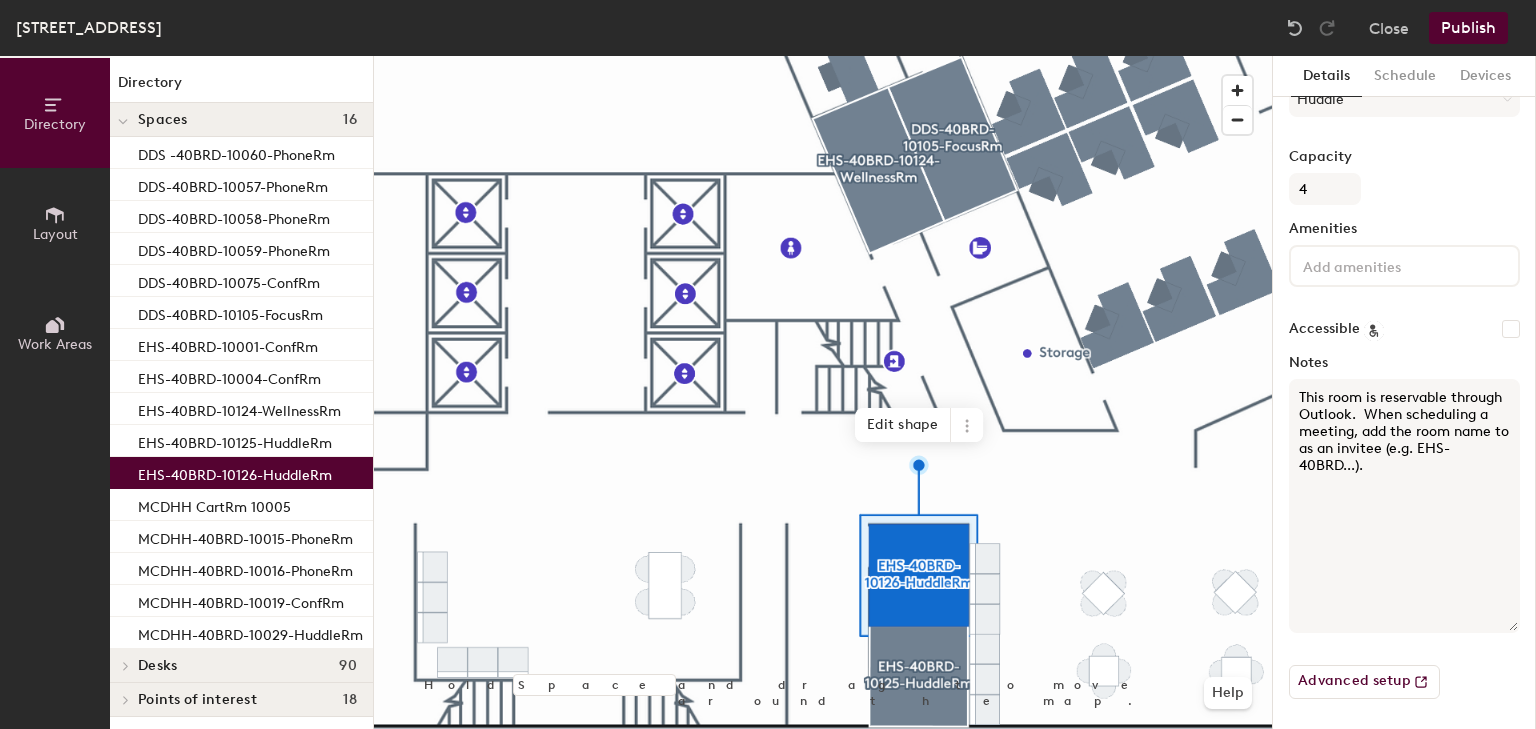 type on "This room is reservable through Outlook.  When scheduling a meeting, add the room name to as an invitee (e.g. EHS-40BRD...)." 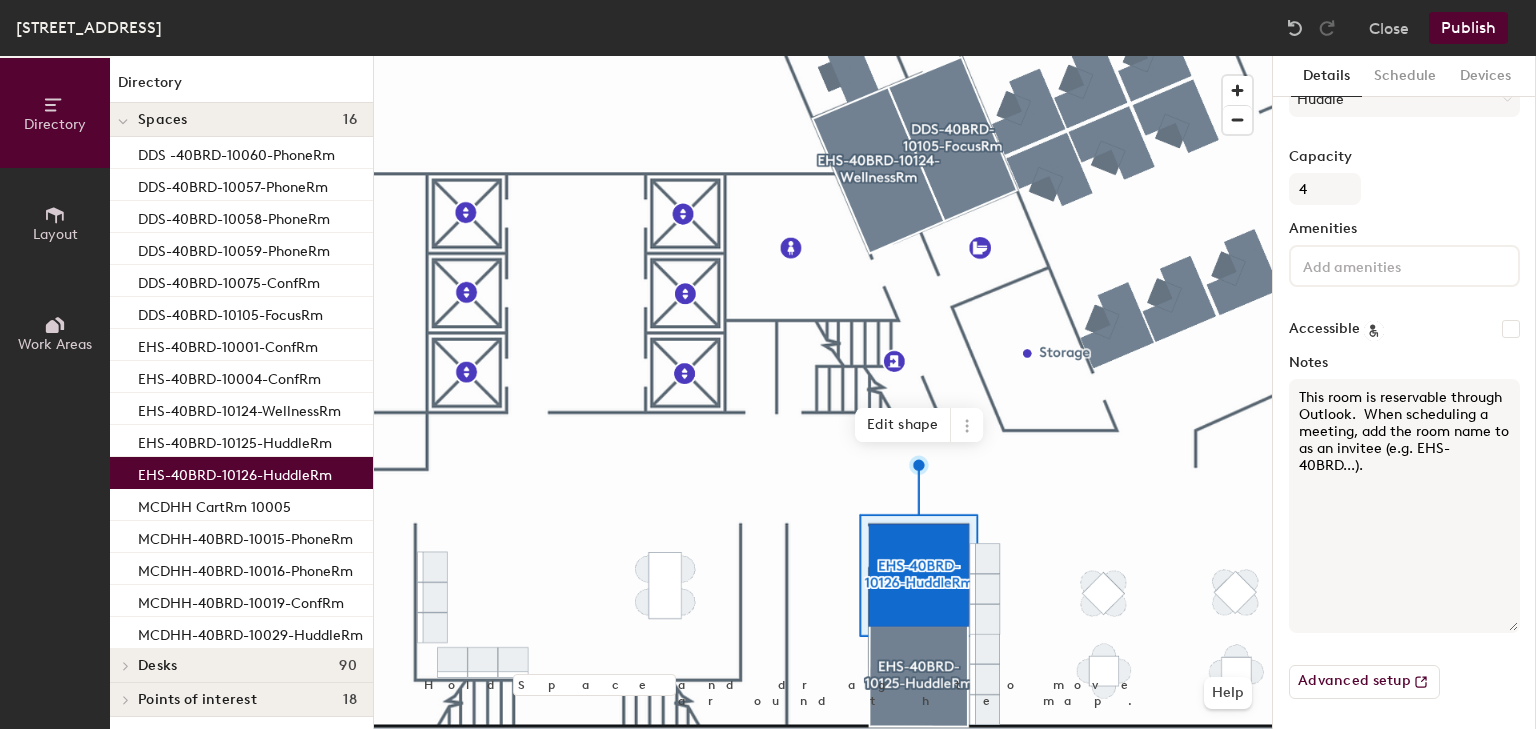 click on "This room is reservable through Outlook.  When scheduling a meeting, add the room name to as an invitee (e.g. EHS-40BRD...)." at bounding box center (1404, 506) 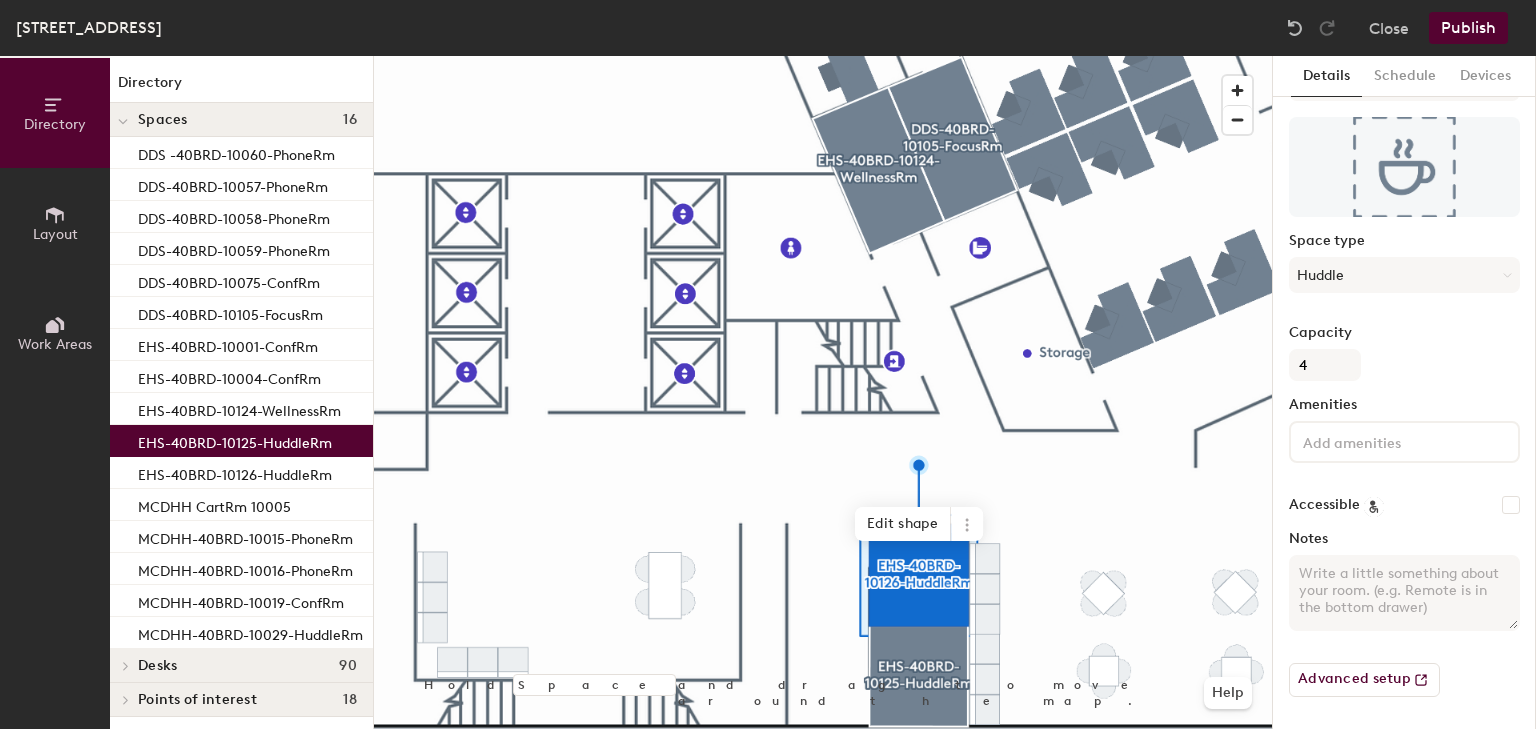 scroll, scrollTop: 57, scrollLeft: 0, axis: vertical 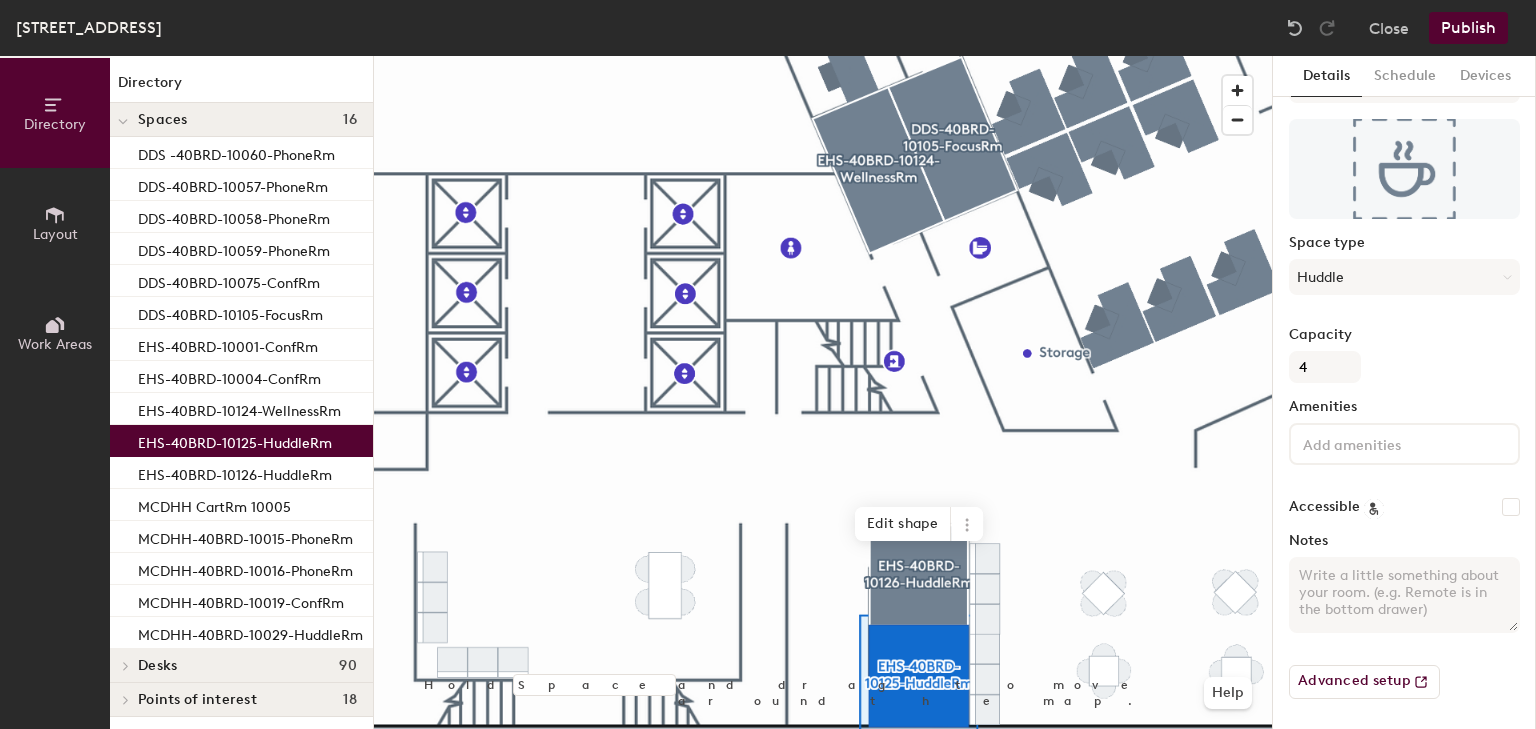 click on "Notes" at bounding box center [1404, 595] 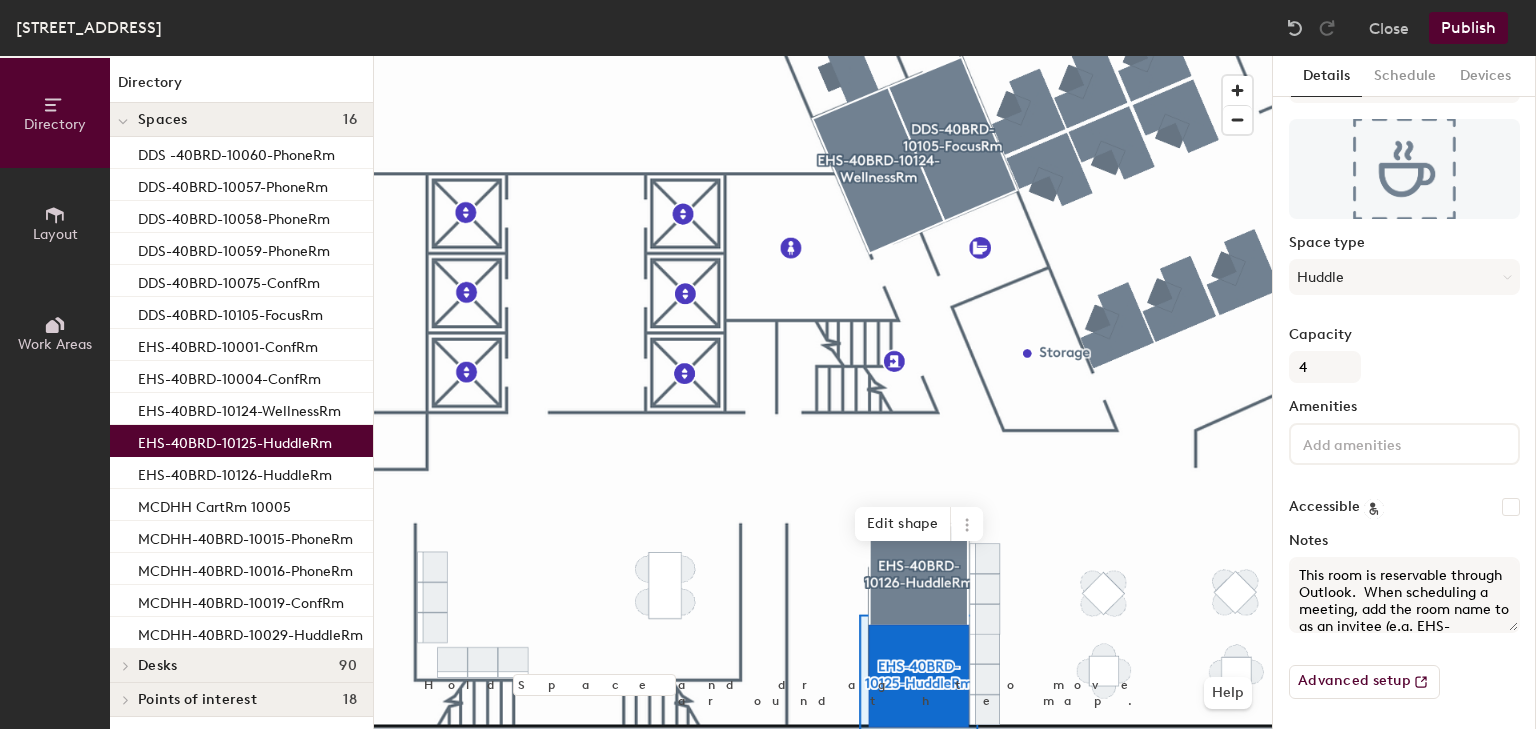 scroll, scrollTop: 20, scrollLeft: 0, axis: vertical 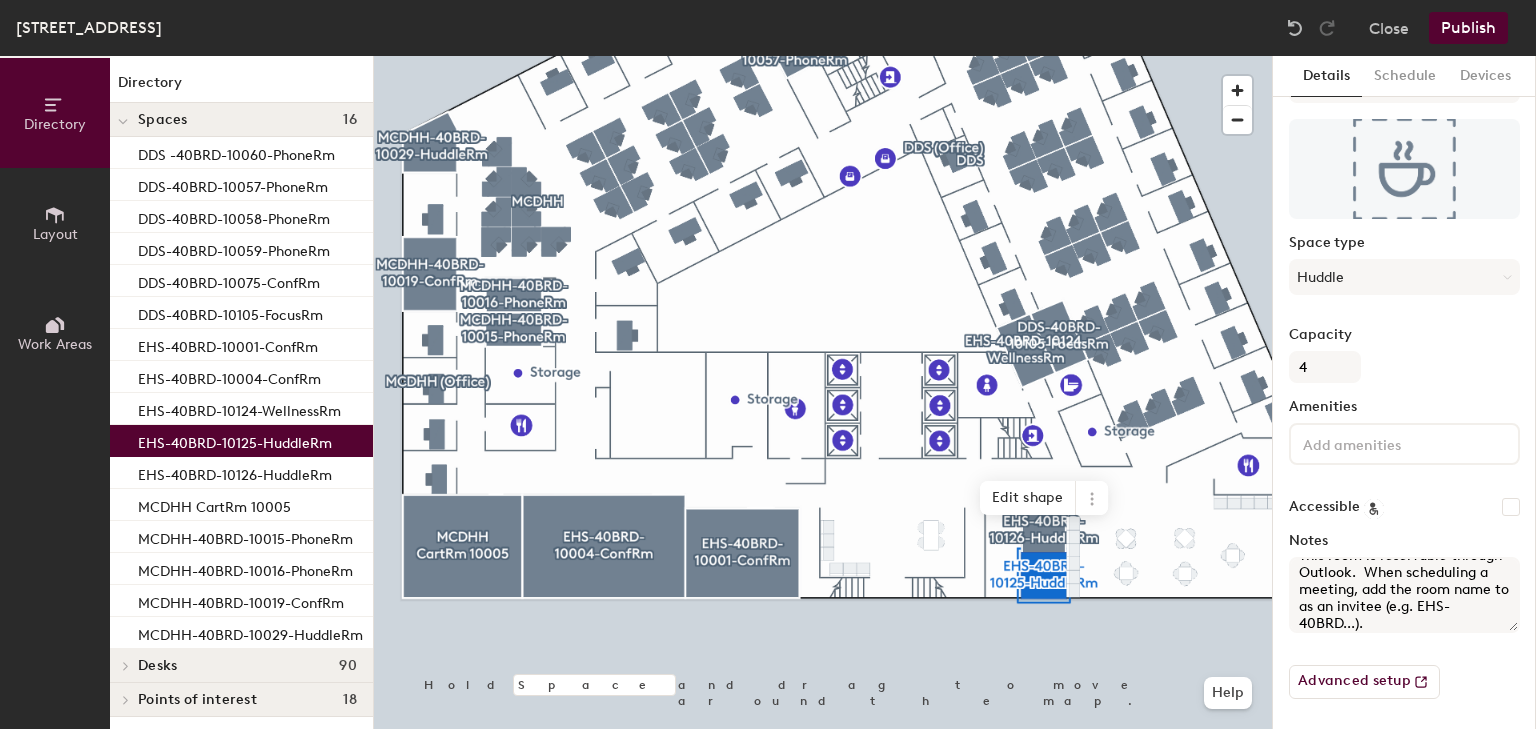 type on "This room is reservable through Outlook.  When scheduling a meeting, add the room name to as an invitee (e.g. EHS-40BRD...)." 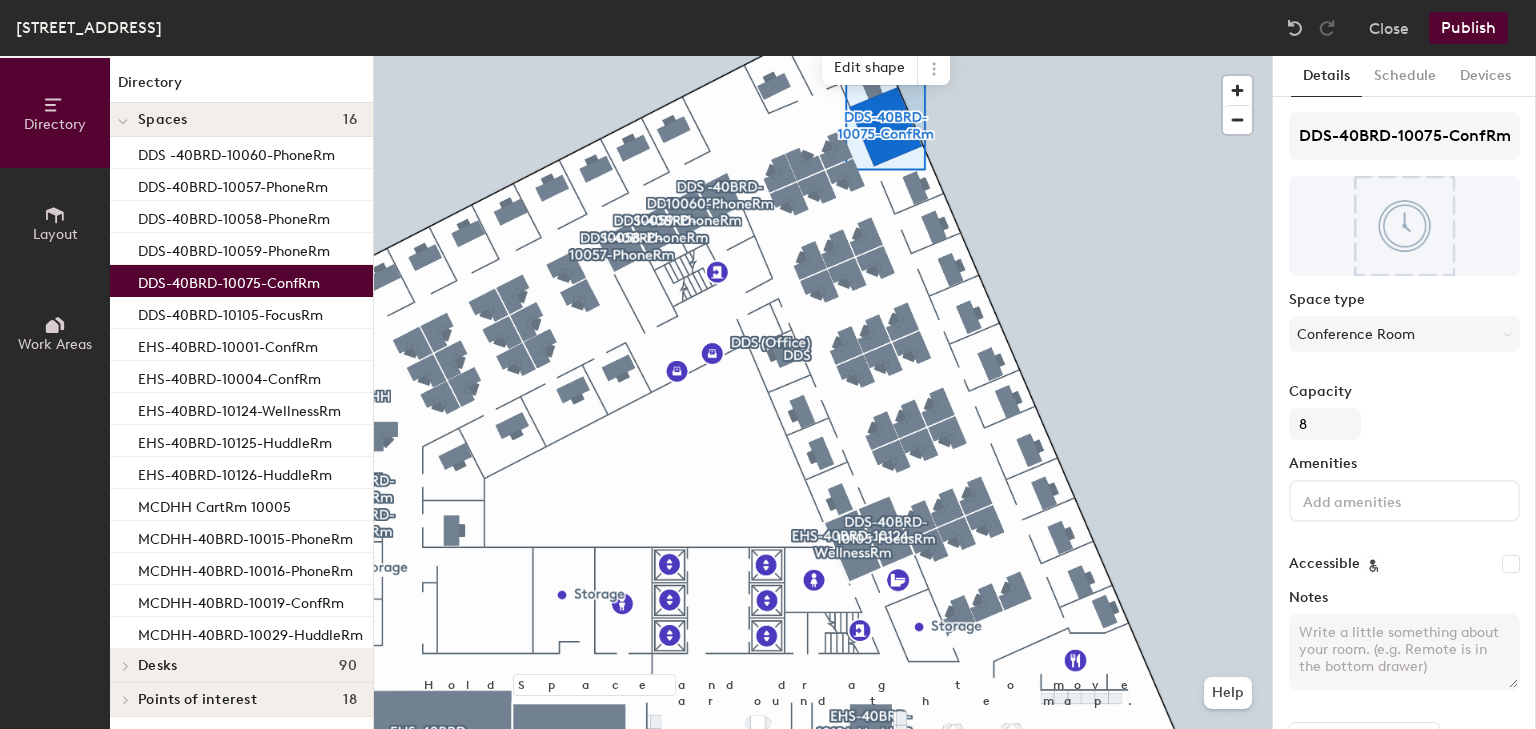 click on "Notes" at bounding box center (1404, 652) 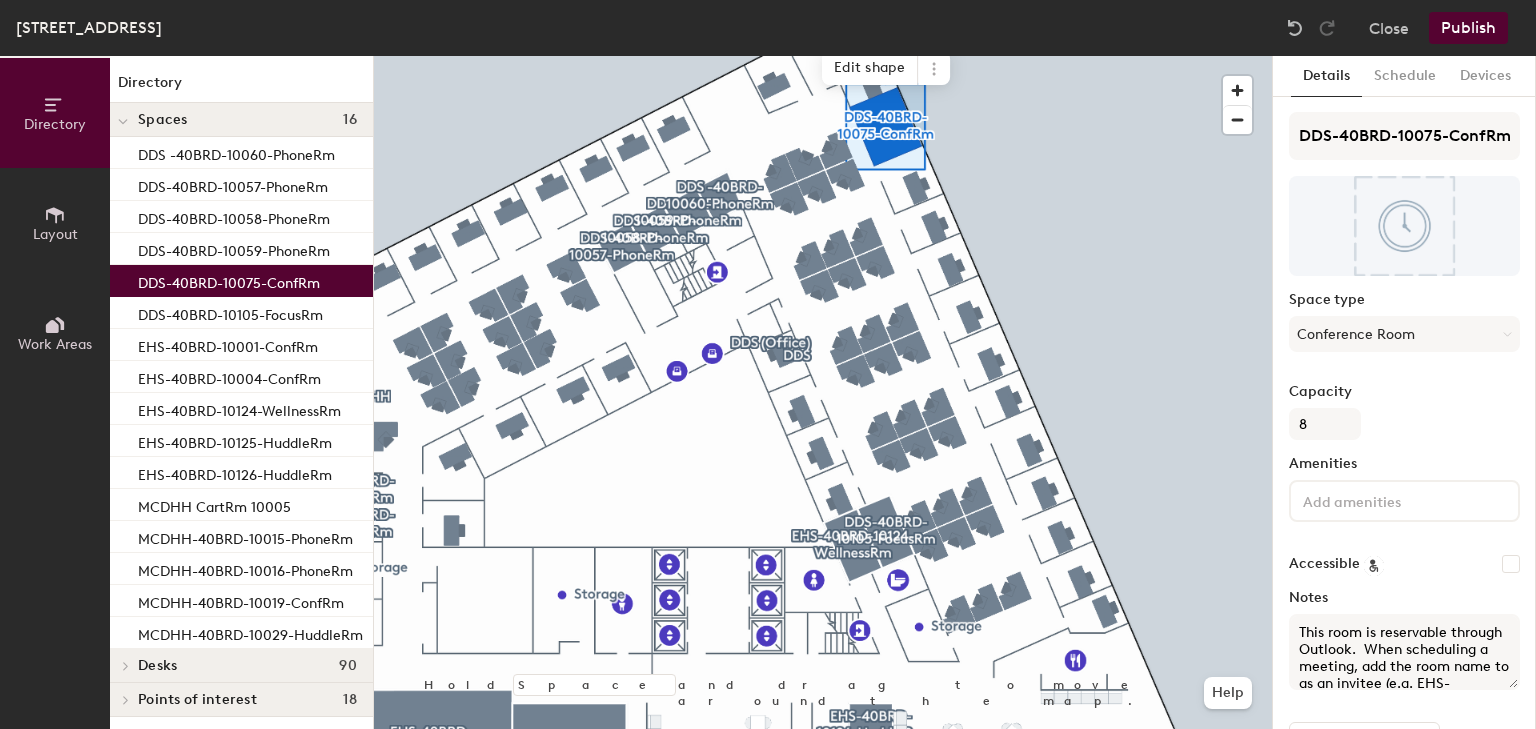 scroll, scrollTop: 20, scrollLeft: 0, axis: vertical 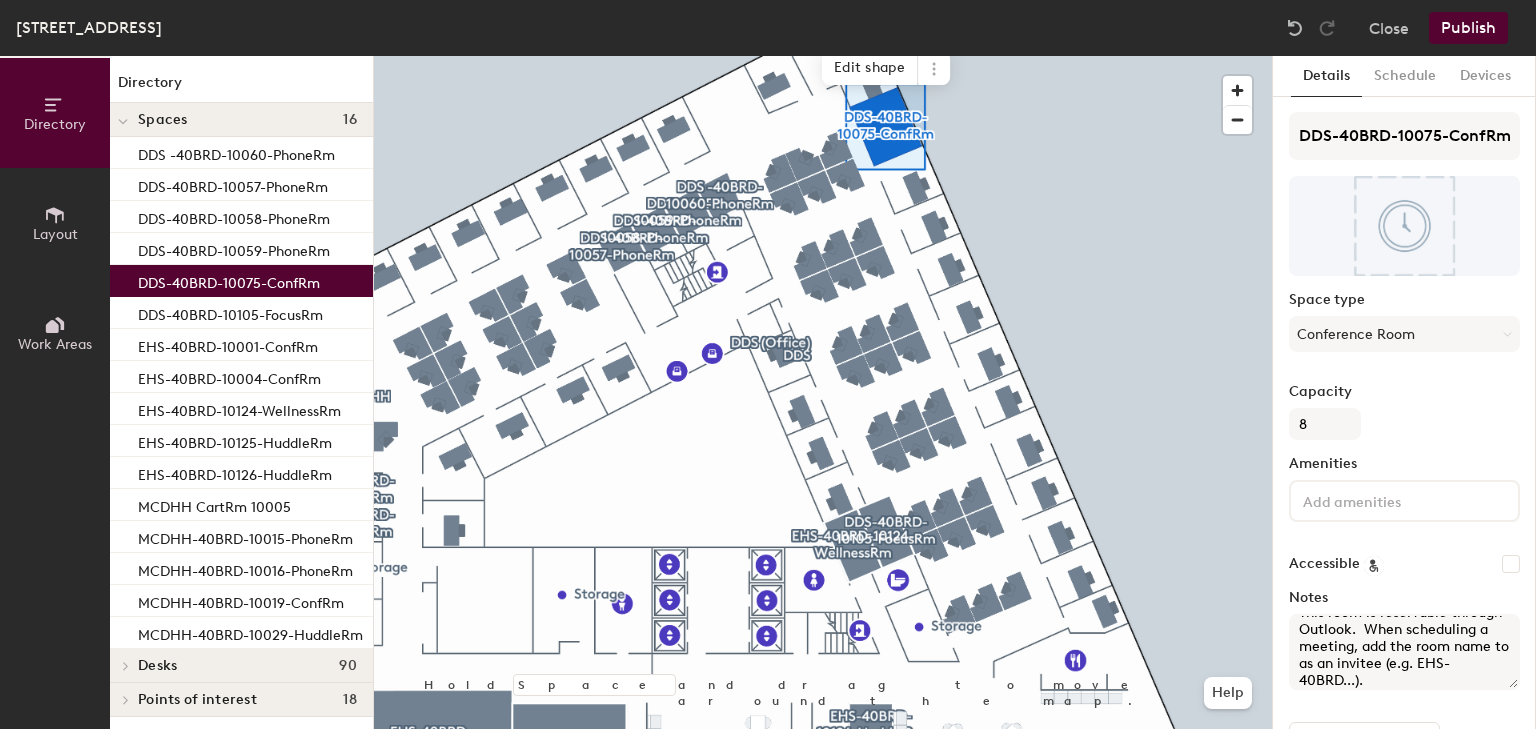 type on "This room is reservable through Outlook.  When scheduling a meeting, add the room name to as an invitee (e.g. EHS-40BRD...)." 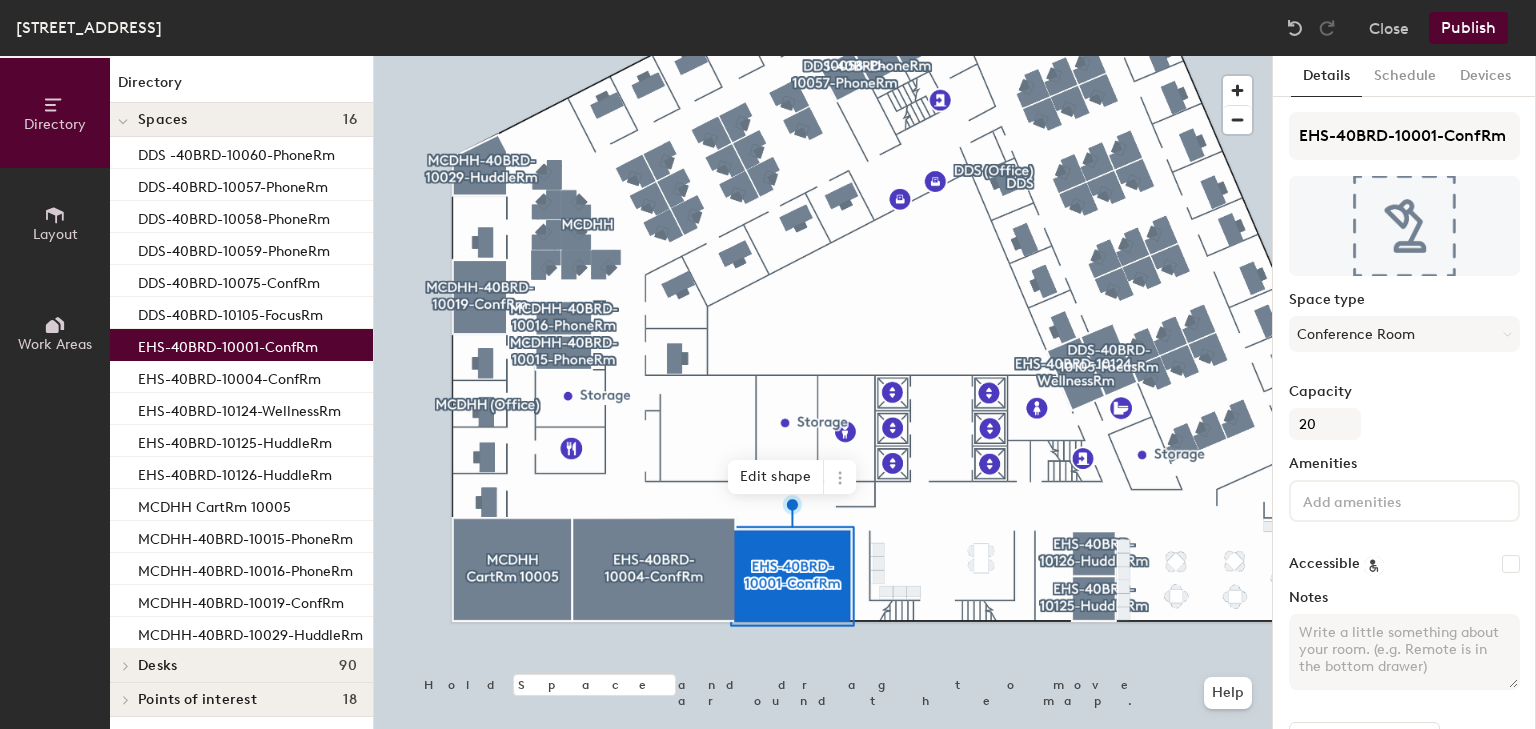 click on "Notes" at bounding box center (1404, 652) 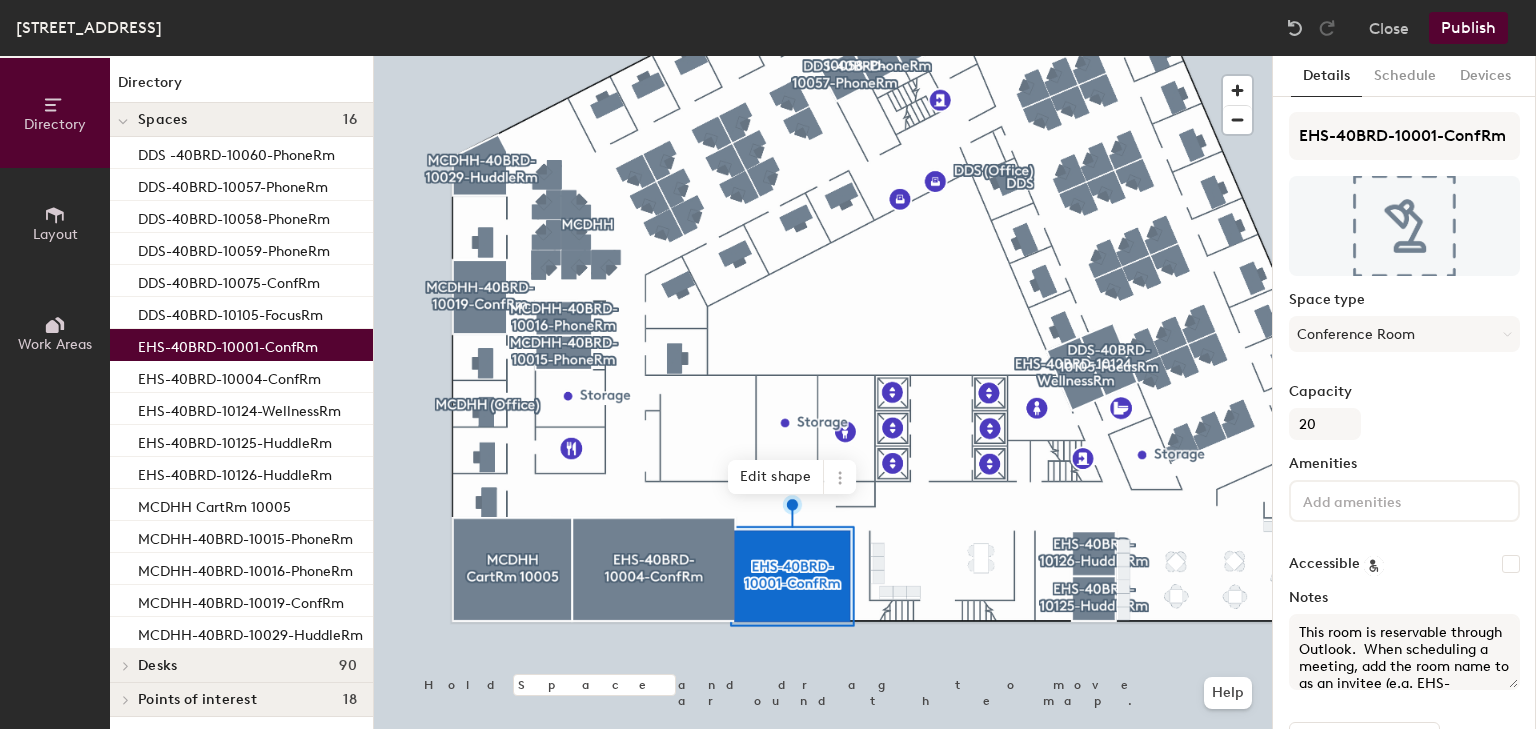 scroll, scrollTop: 20, scrollLeft: 0, axis: vertical 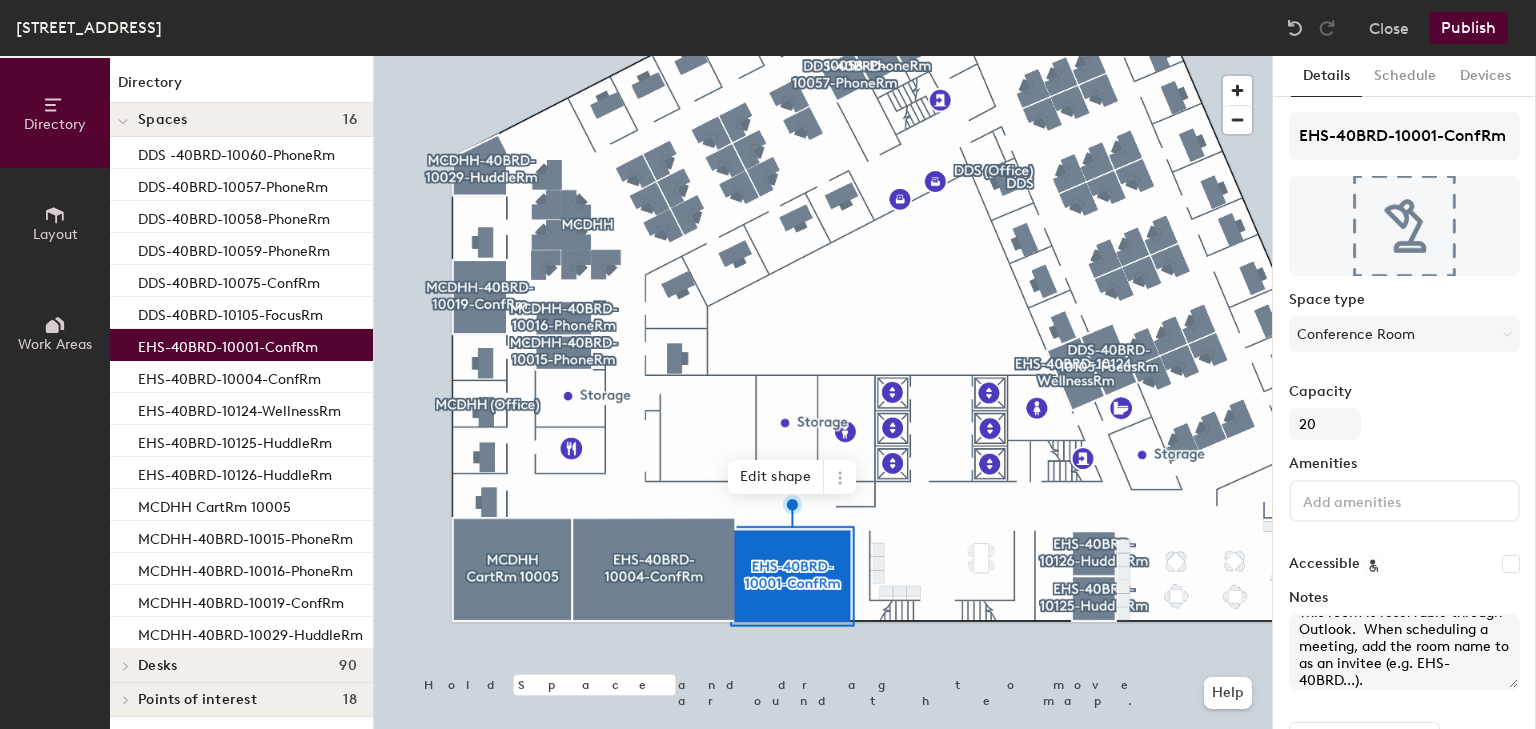 type on "This room is reservable through Outlook.  When scheduling a meeting, add the room name to as an invitee (e.g. EHS-40BRD...)." 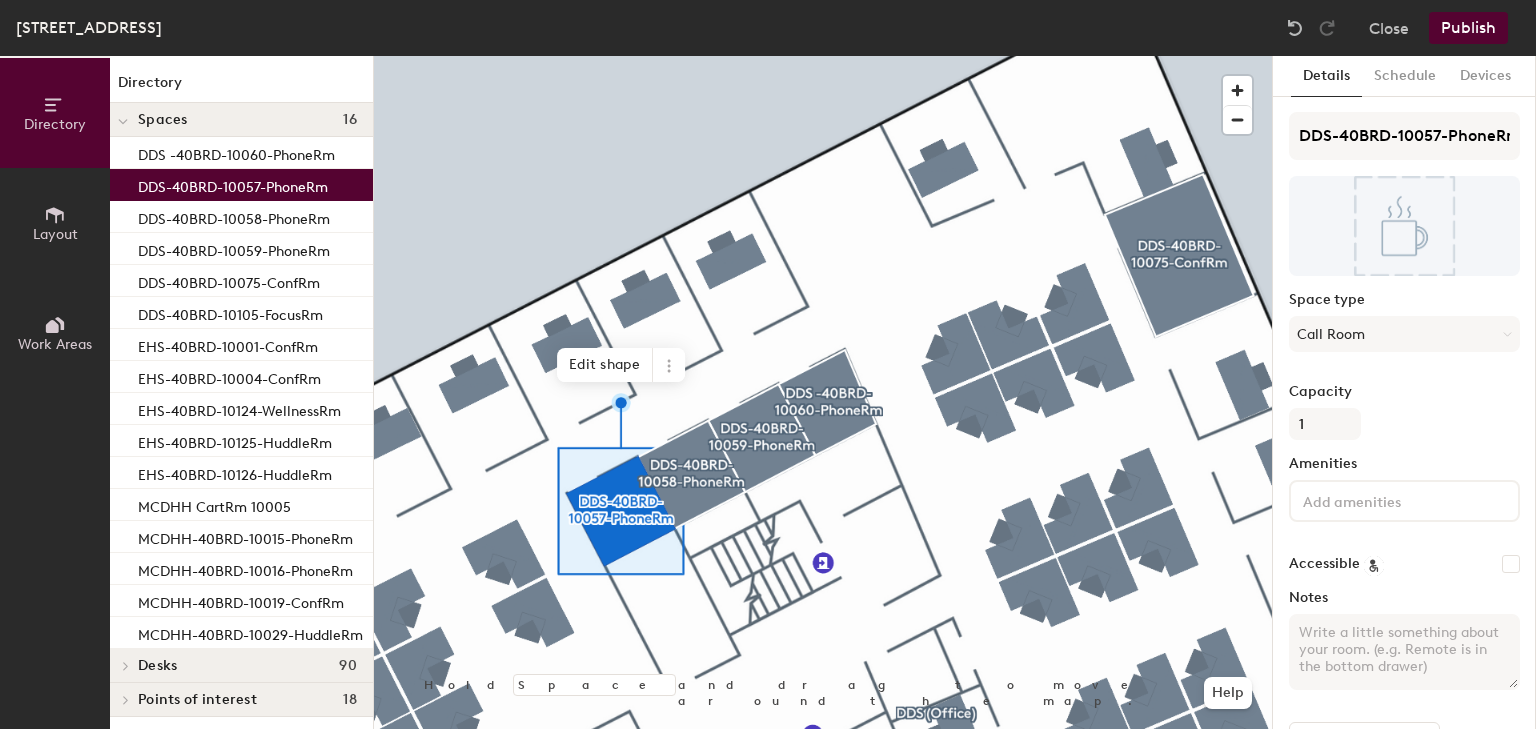 click on "Notes" at bounding box center [1404, 652] 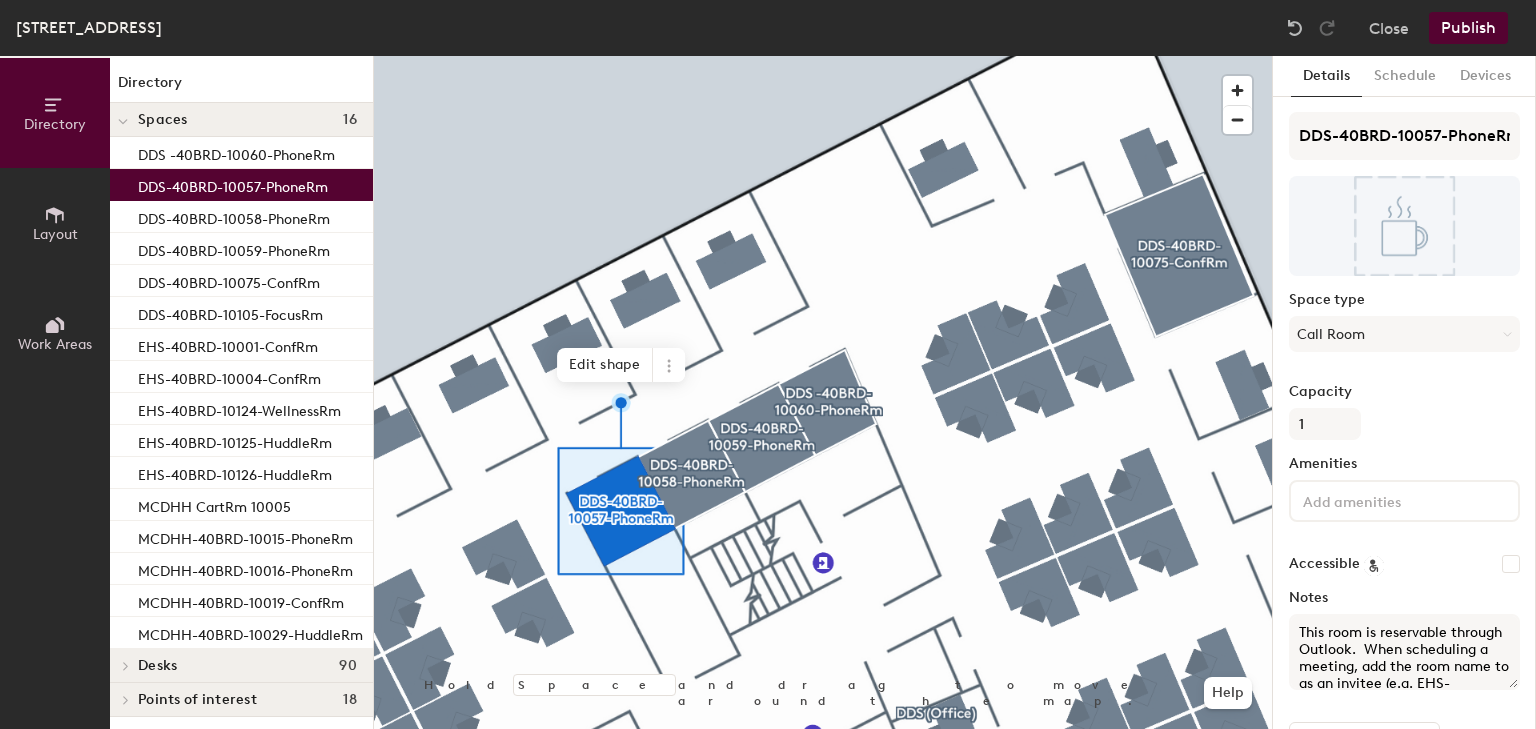 scroll, scrollTop: 20, scrollLeft: 0, axis: vertical 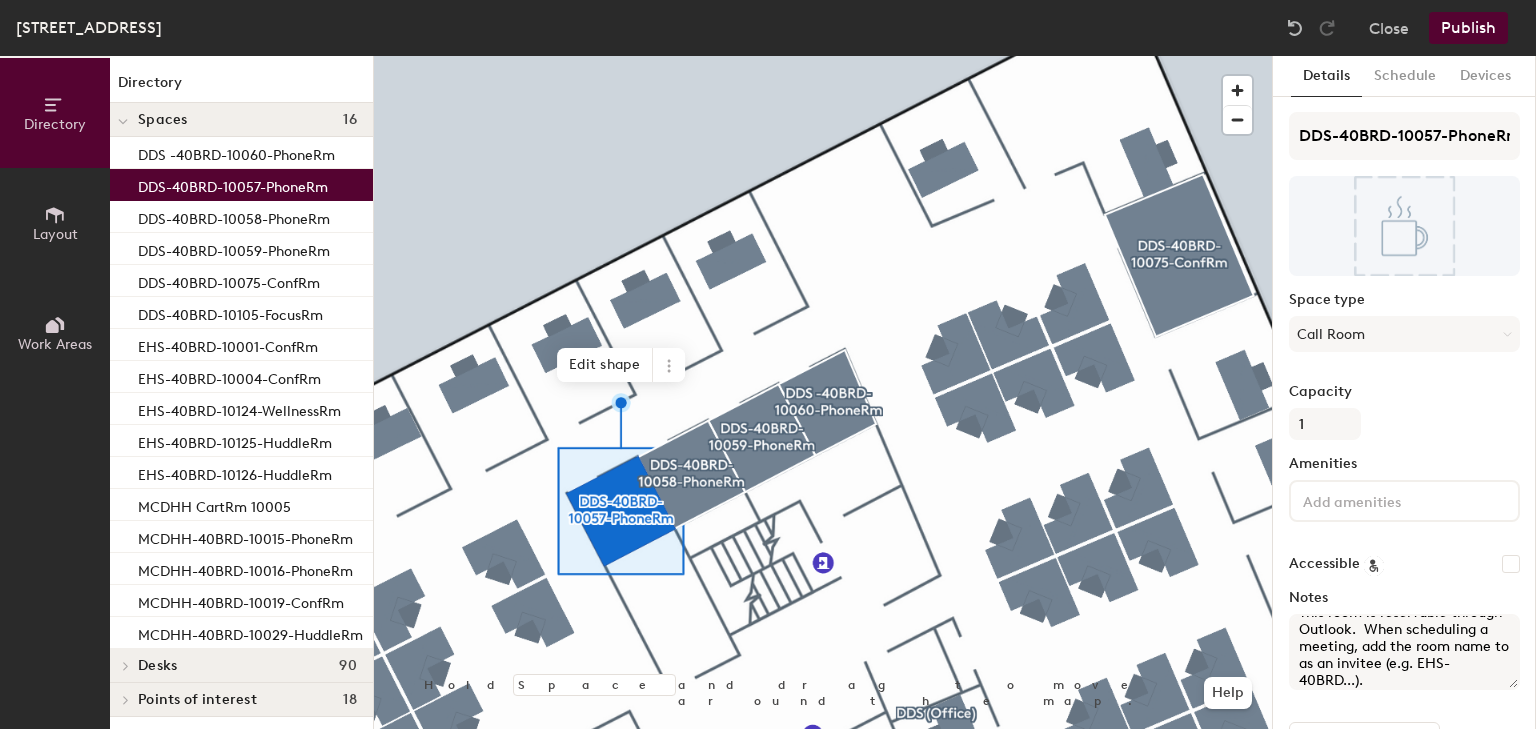 type on "This room is reservable through Outlook.  When scheduling a meeting, add the room name to as an invitee (e.g. EHS-40BRD...)." 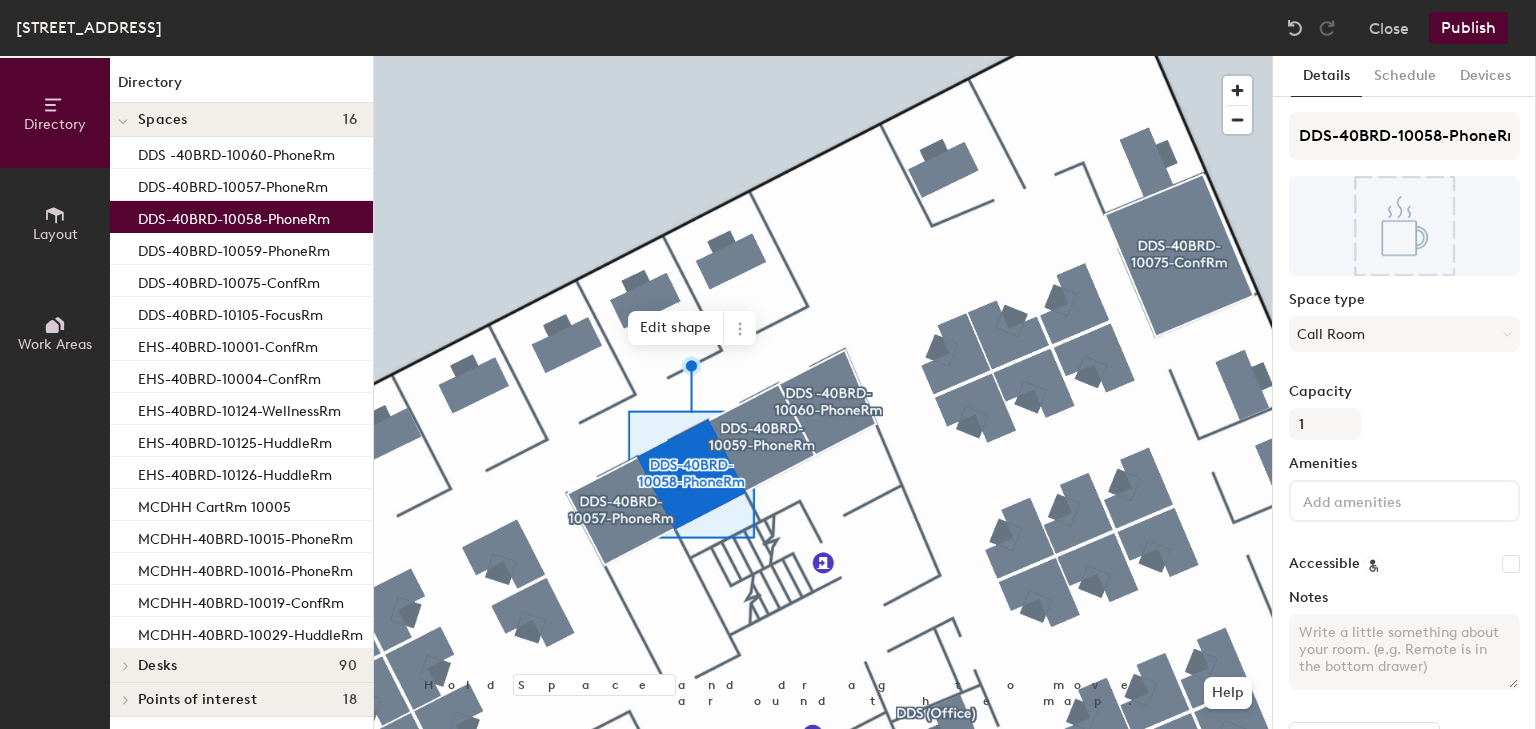click on "Notes" at bounding box center (1404, 652) 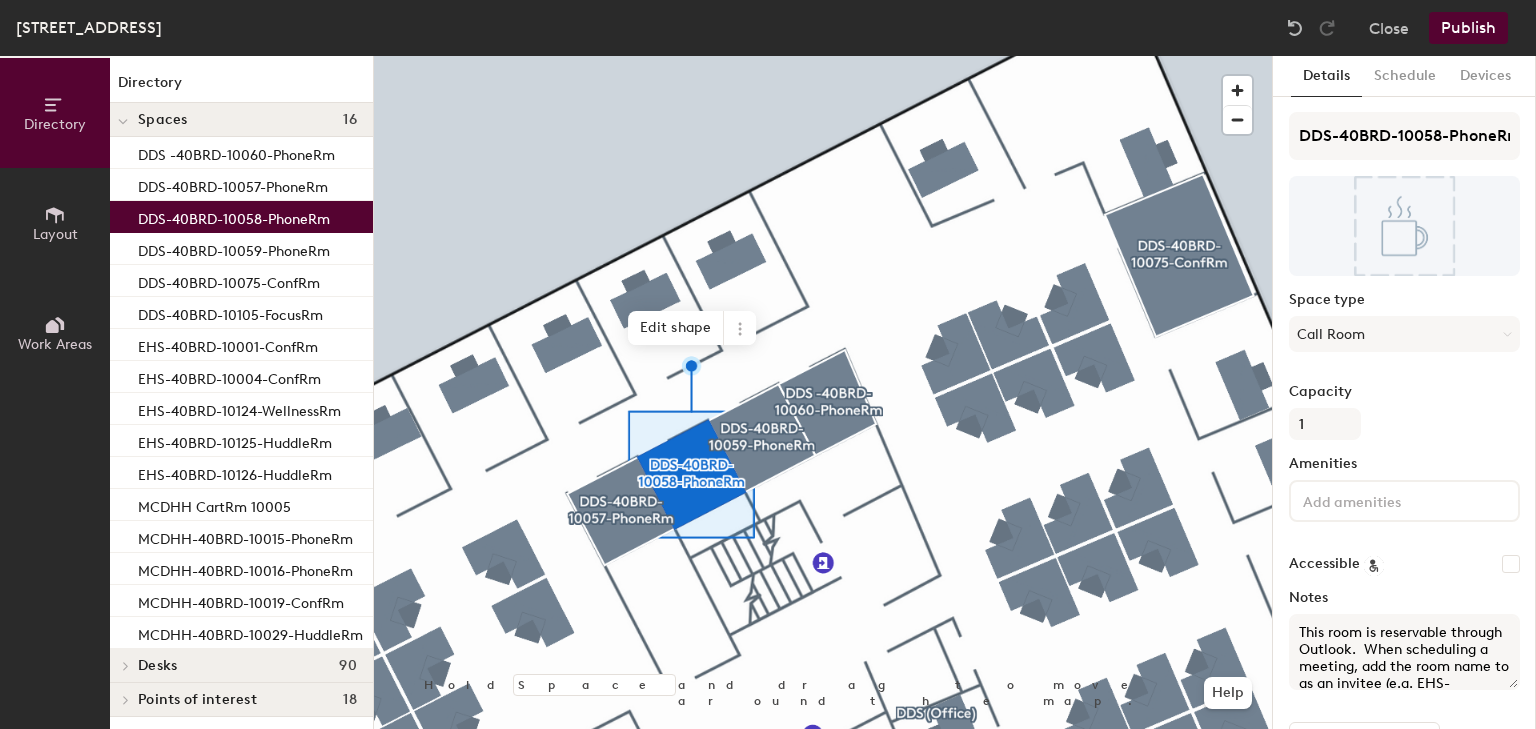 scroll, scrollTop: 20, scrollLeft: 0, axis: vertical 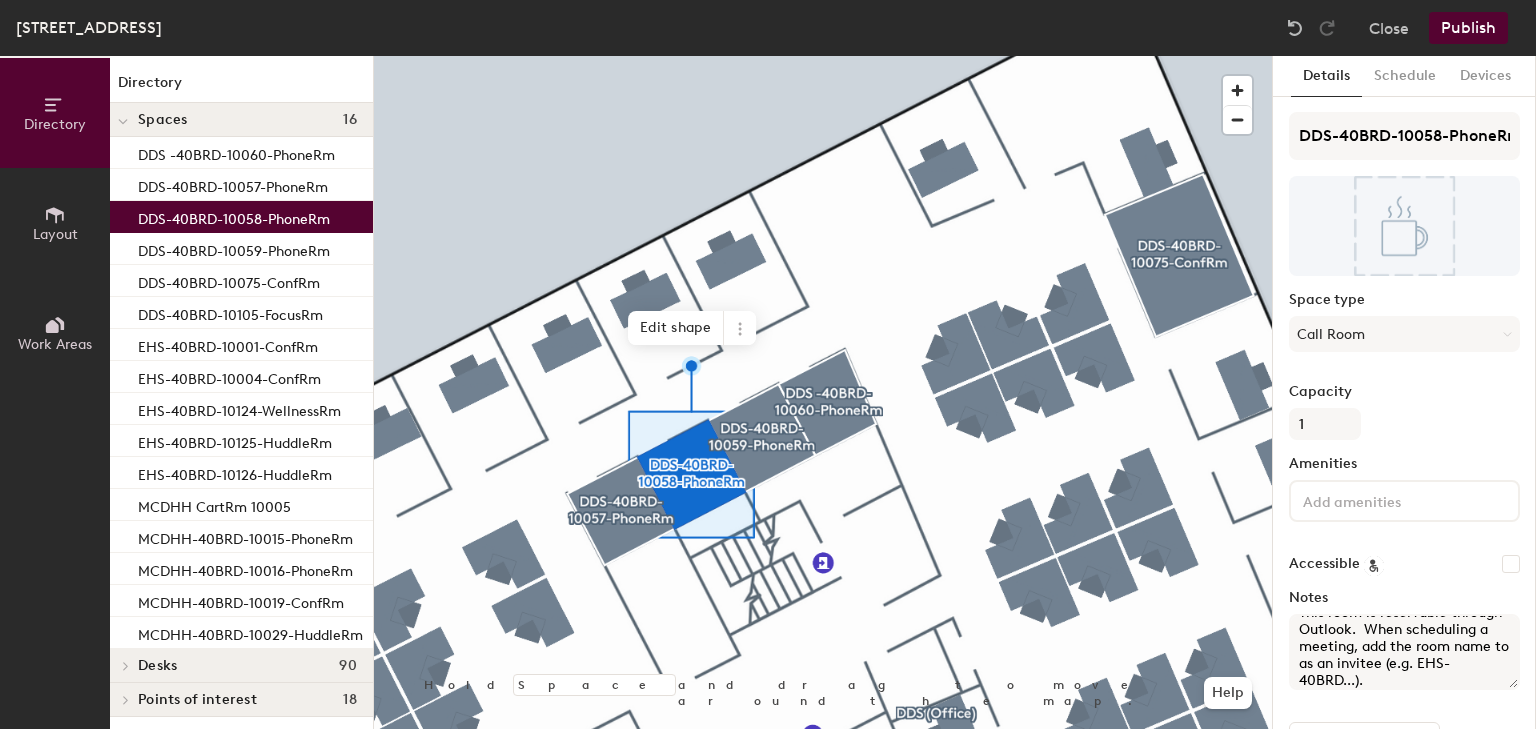 type on "This room is reservable through Outlook.  When scheduling a meeting, add the room name to as an invitee (e.g. EHS-40BRD...)." 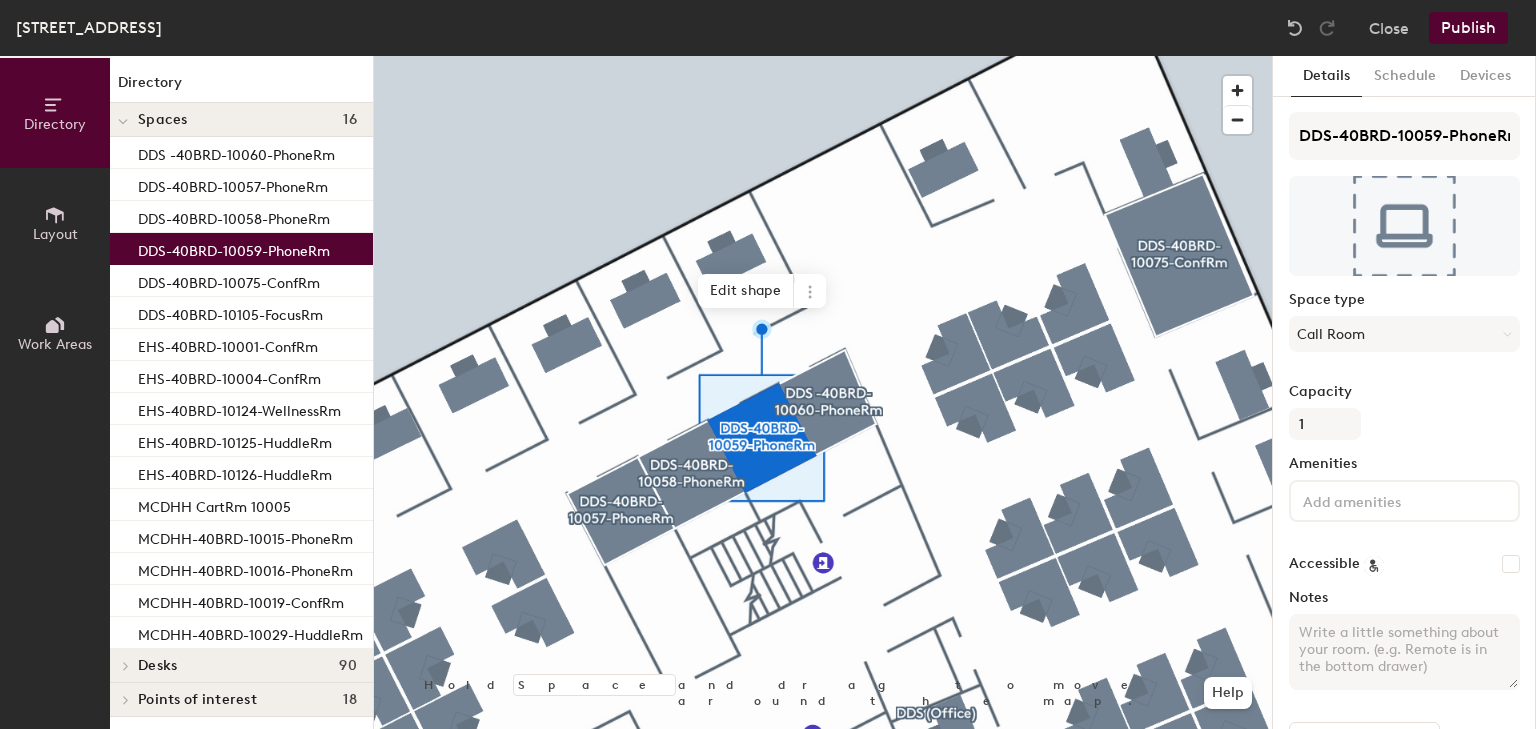 click on "Notes" at bounding box center [1404, 652] 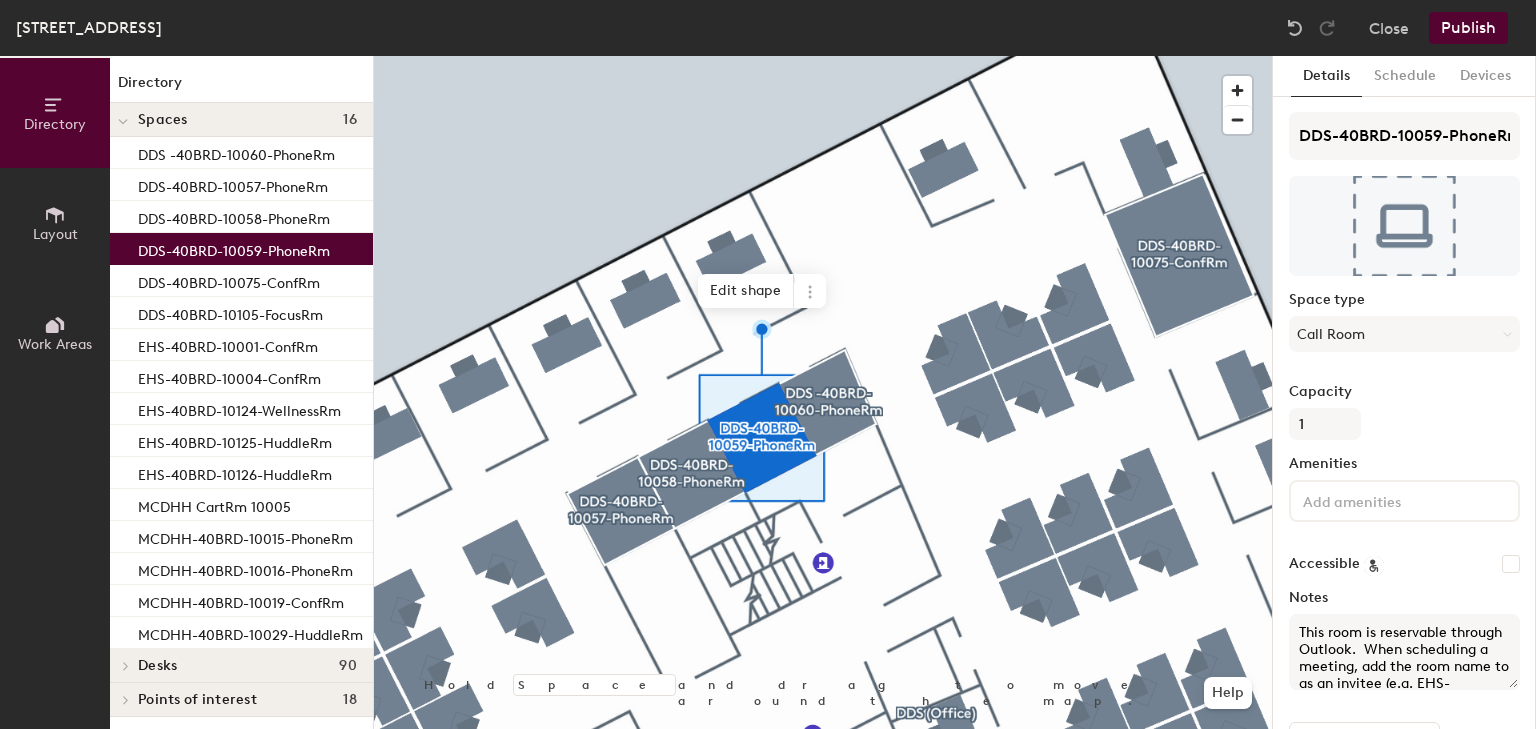 scroll, scrollTop: 20, scrollLeft: 0, axis: vertical 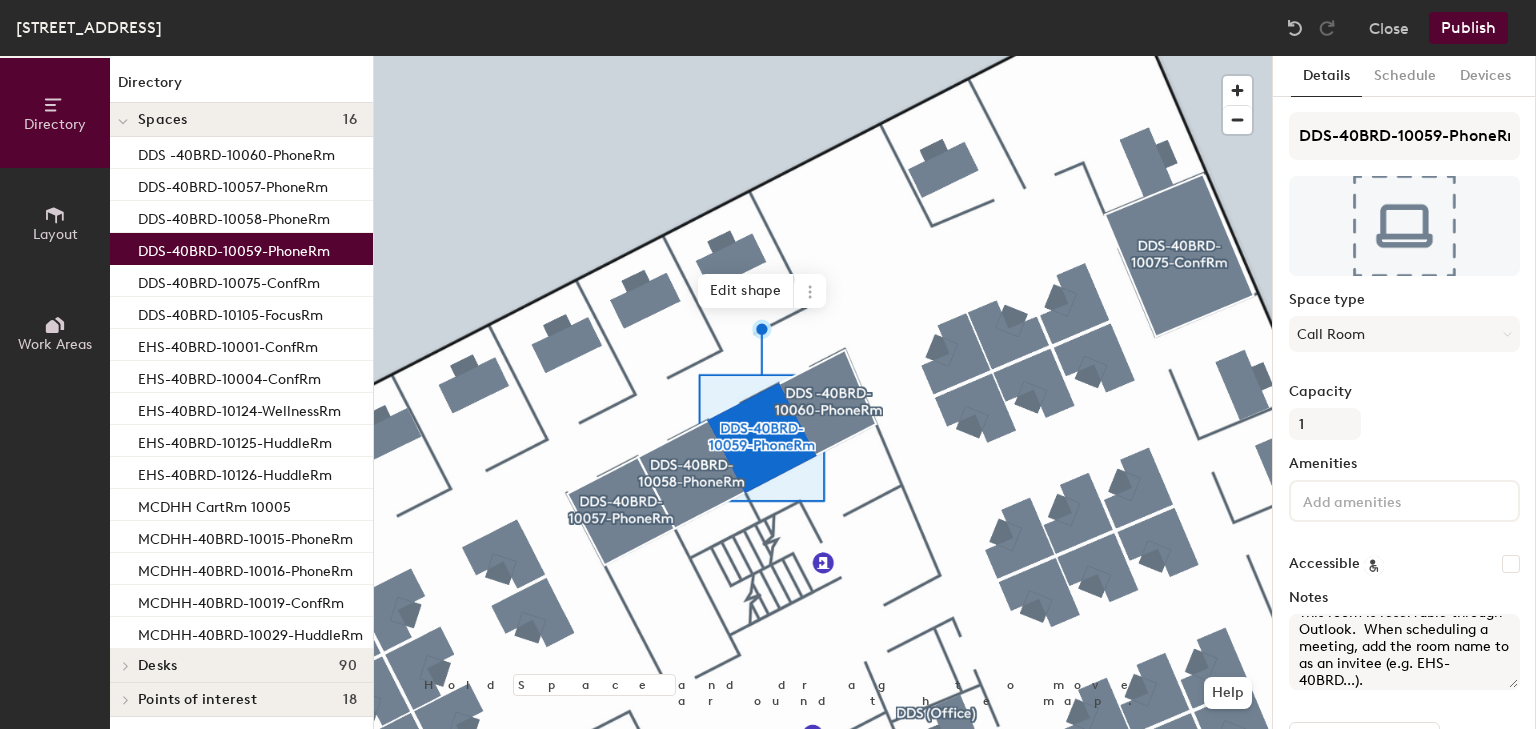 type on "This room is reservable through Outlook.  When scheduling a meeting, add the room name to as an invitee (e.g. EHS-40BRD...)." 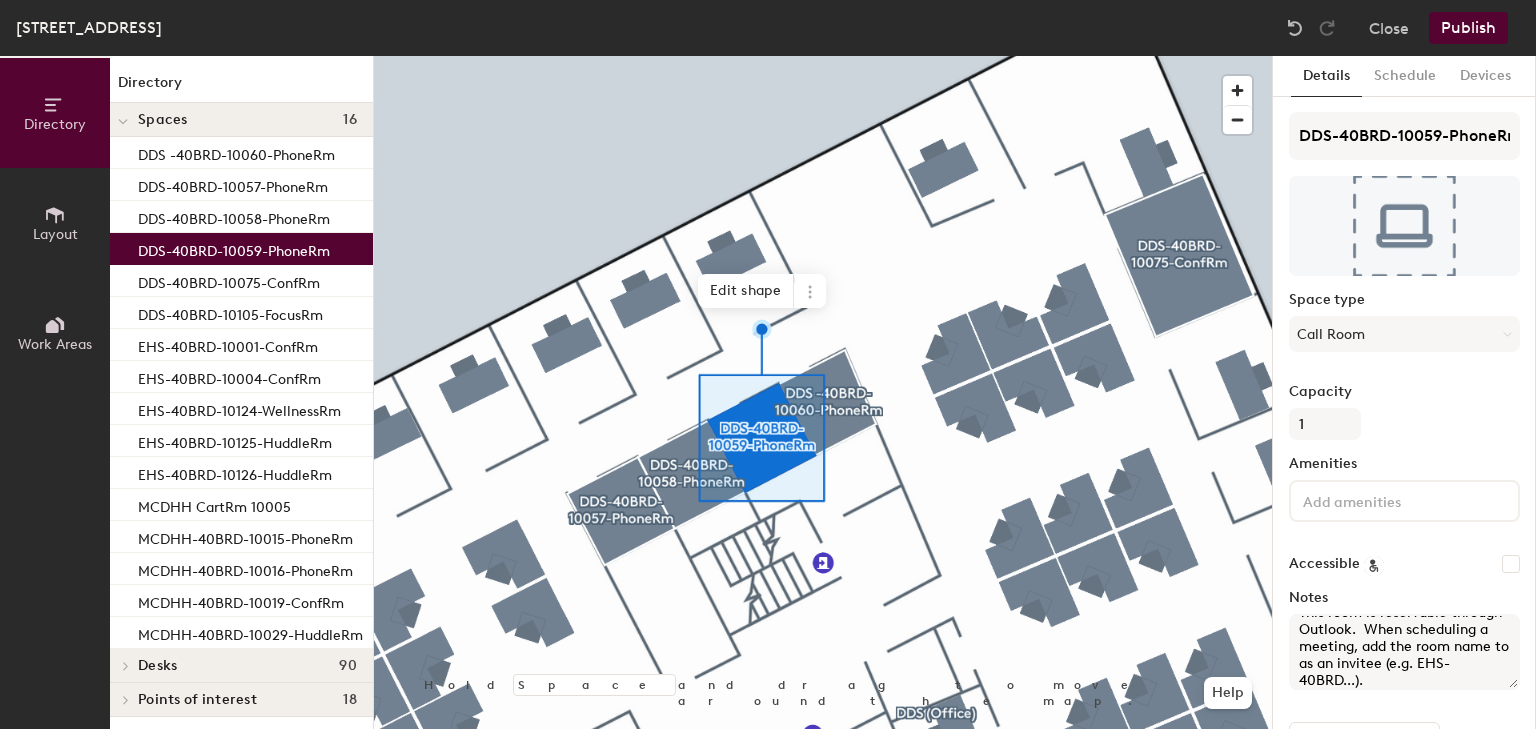 click 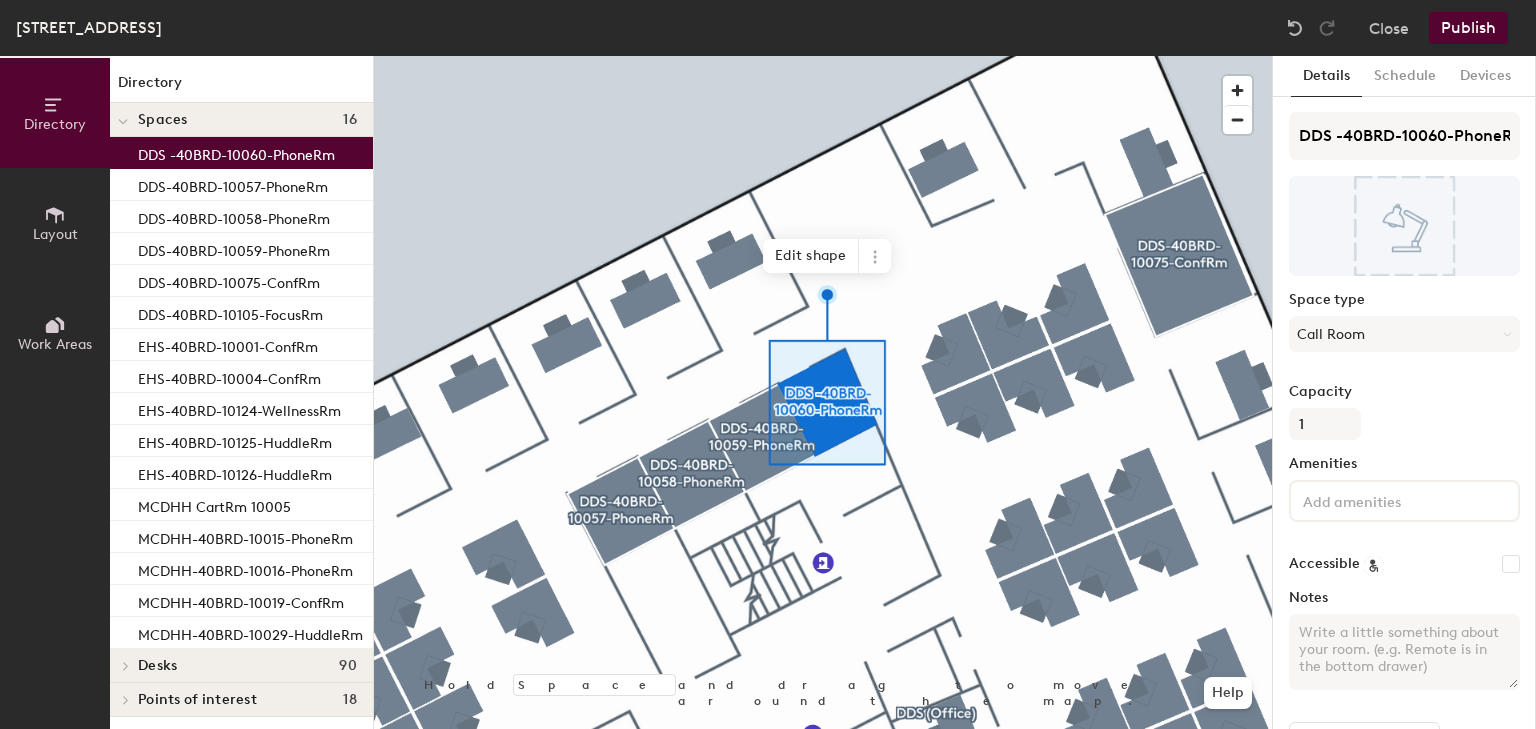 click on "Notes" at bounding box center (1404, 652) 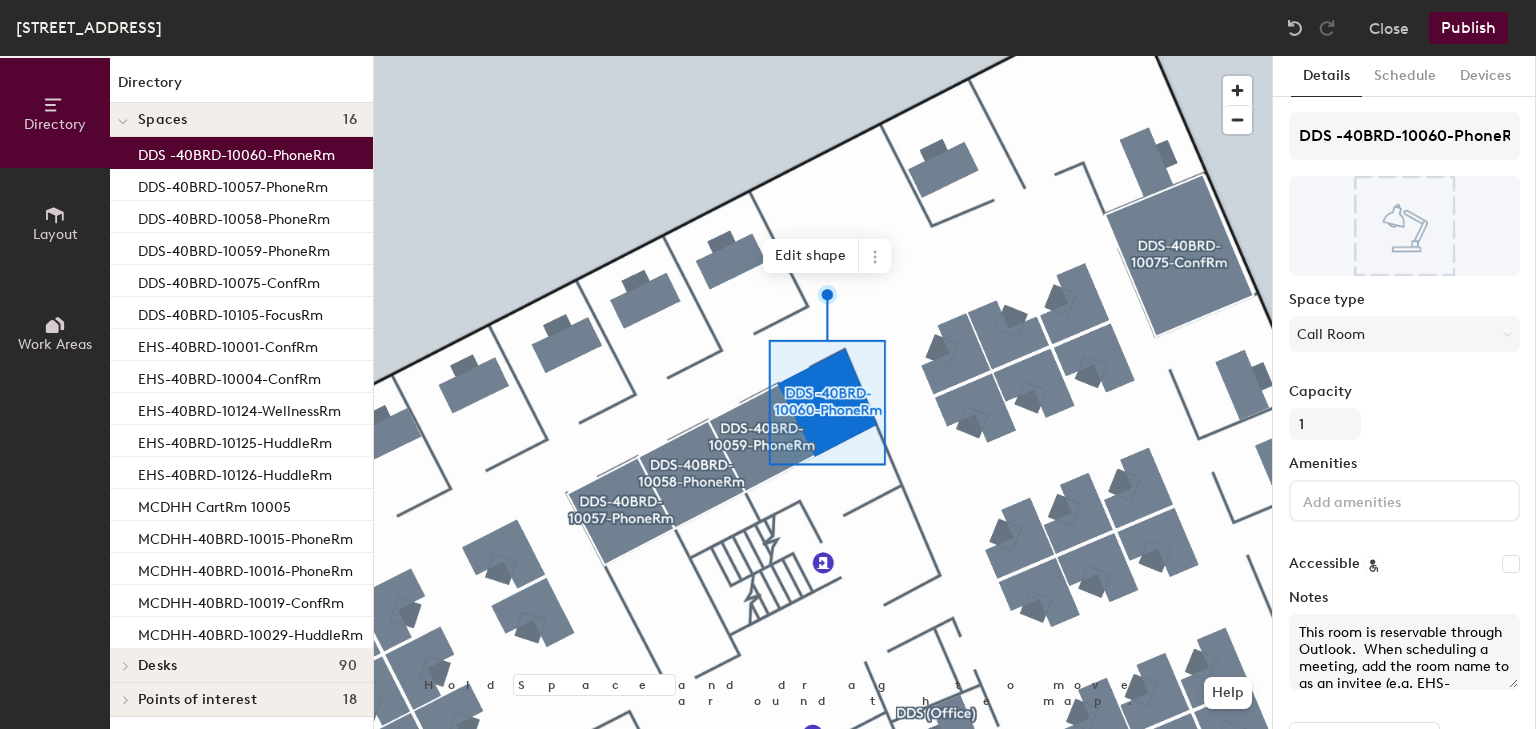 scroll, scrollTop: 20, scrollLeft: 0, axis: vertical 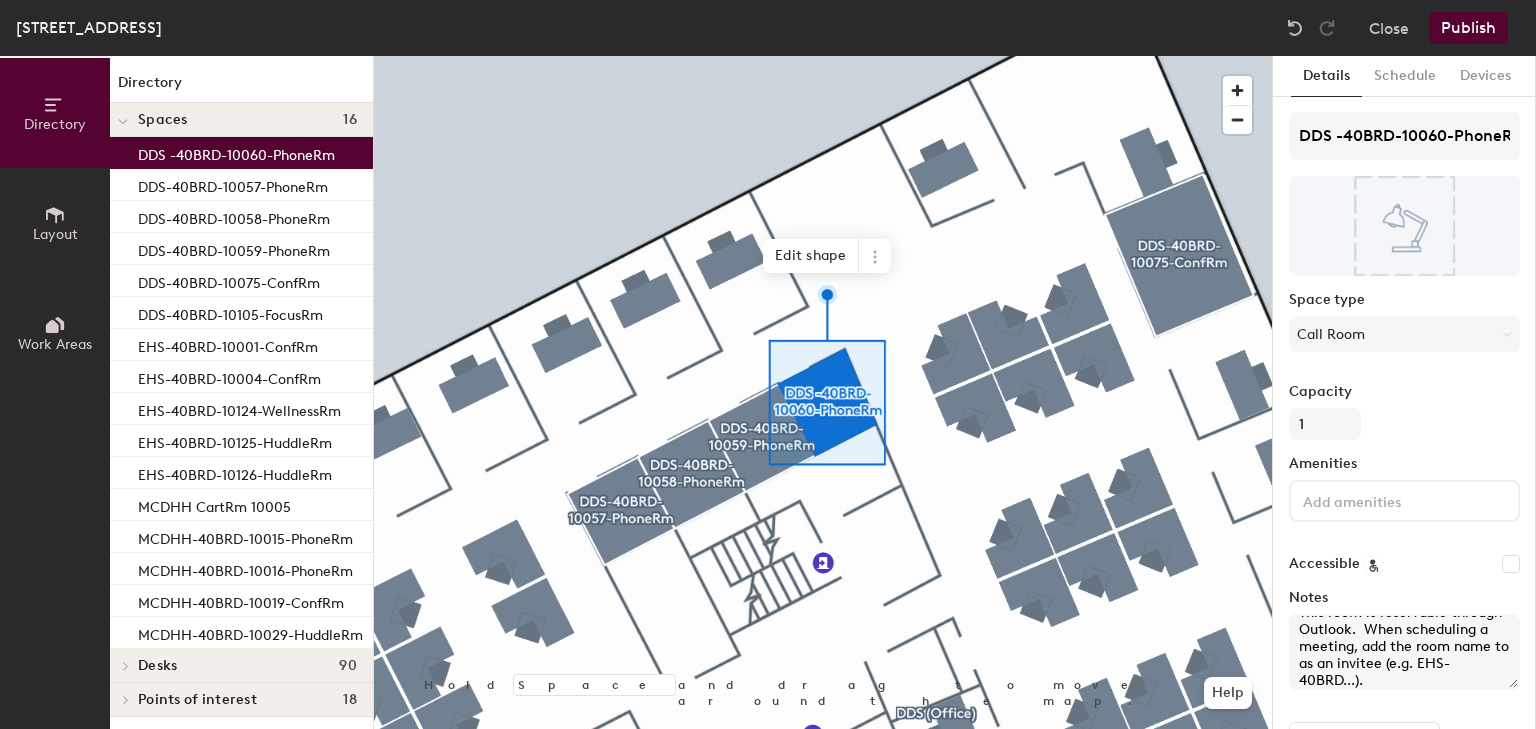 type on "This room is reservable through Outlook.  When scheduling a meeting, add the room name to as an invitee (e.g. EHS-40BRD...)." 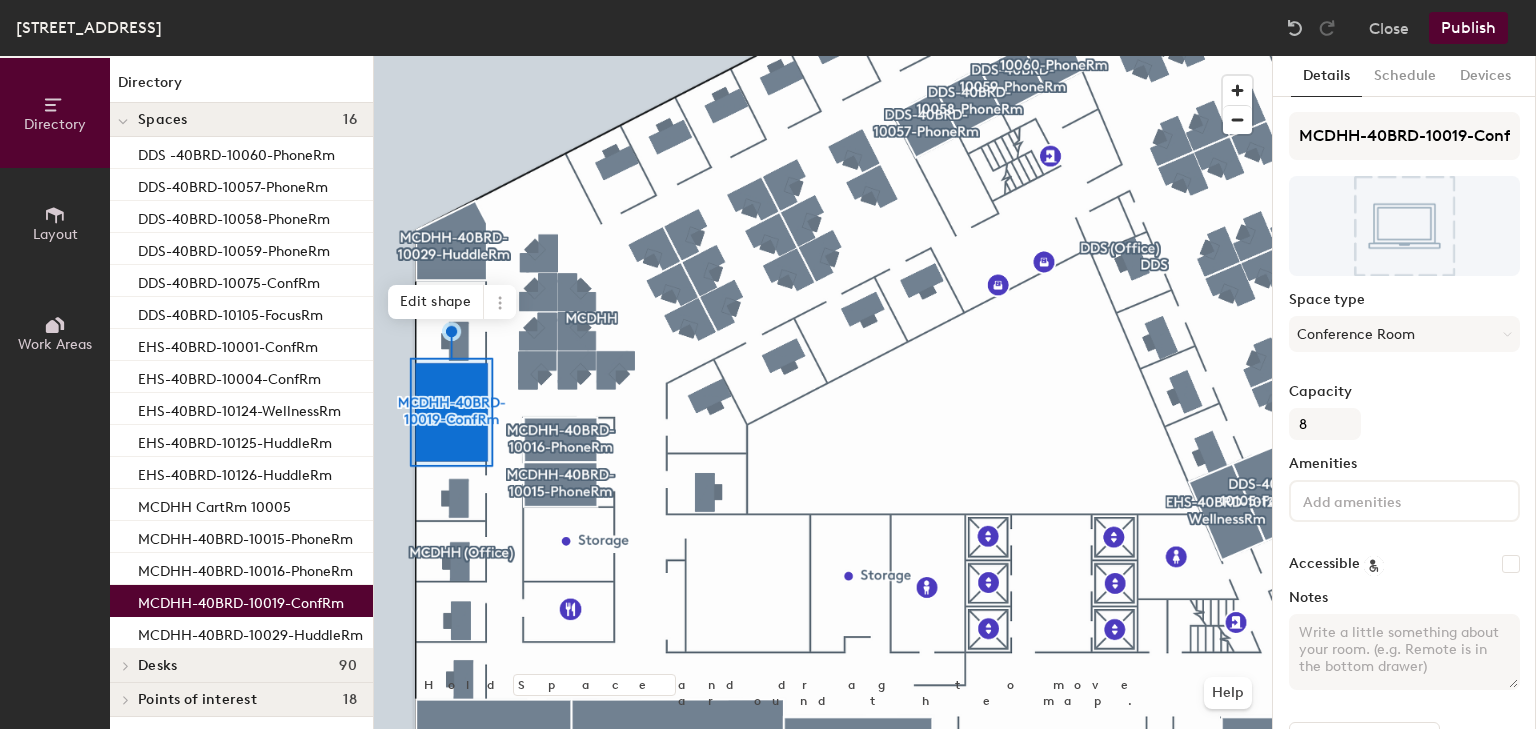 click on "Notes" at bounding box center (1404, 652) 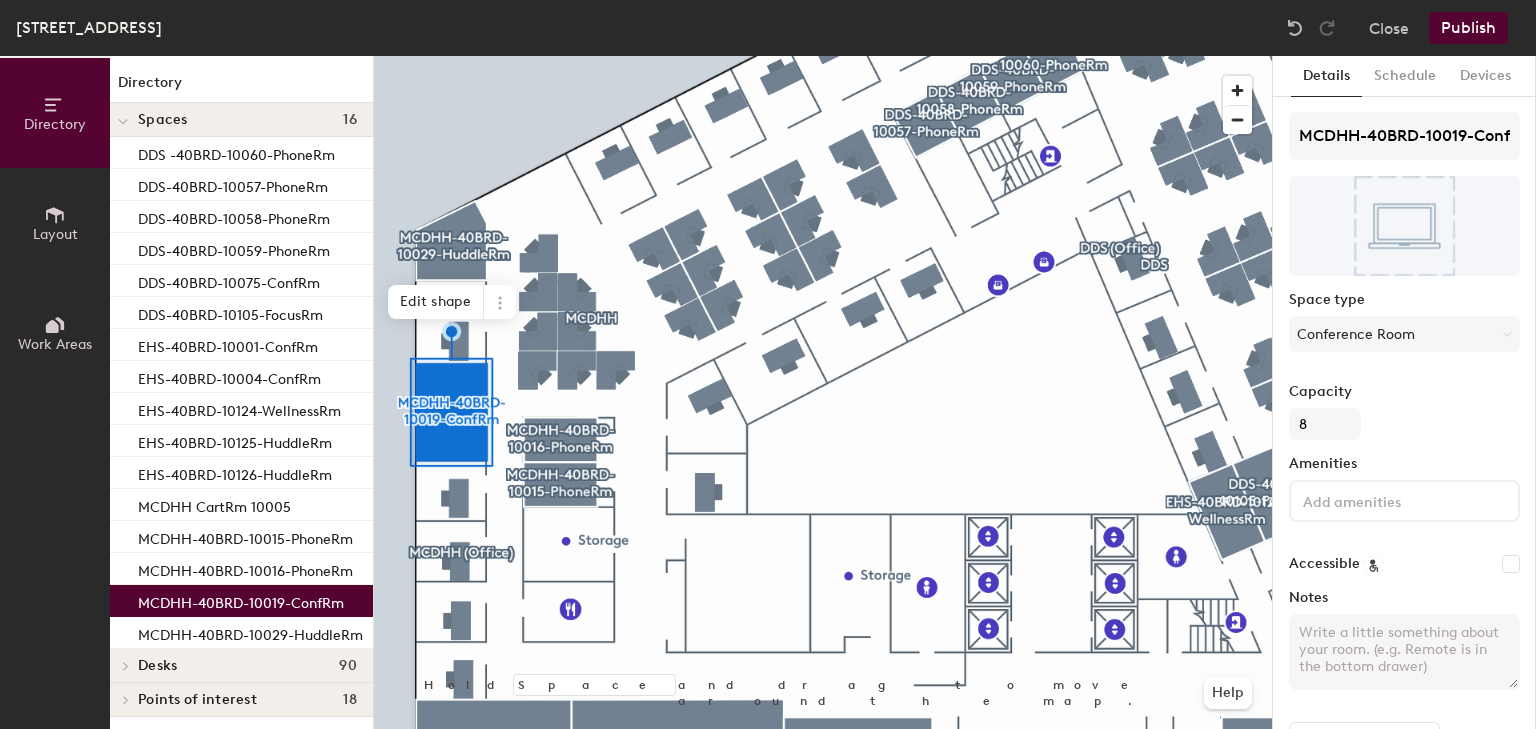 paste on "This room is reservable through Outlook.  When scheduling a meeting, add the room name to as an invitee (e.g. EHS-40BRD...)." 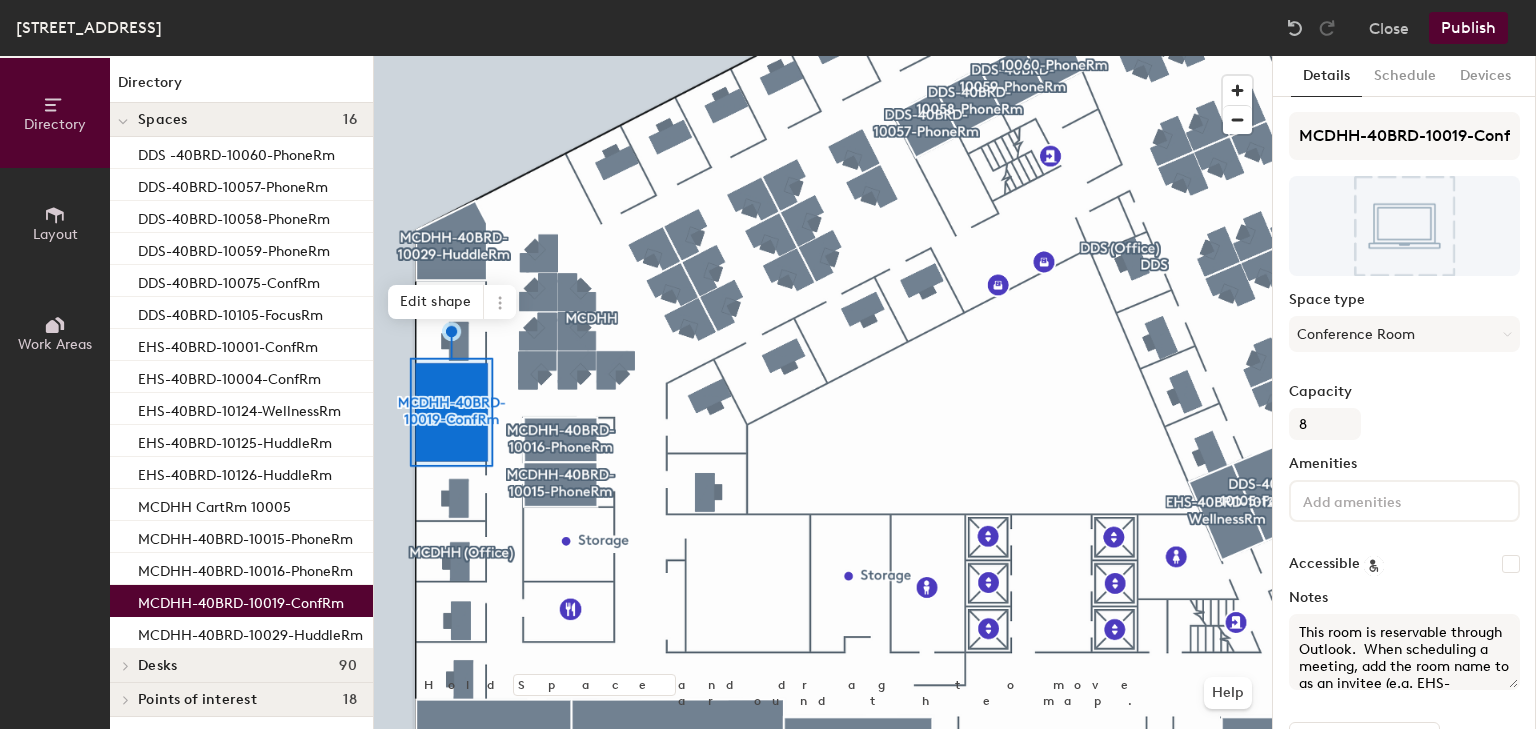 scroll, scrollTop: 20, scrollLeft: 0, axis: vertical 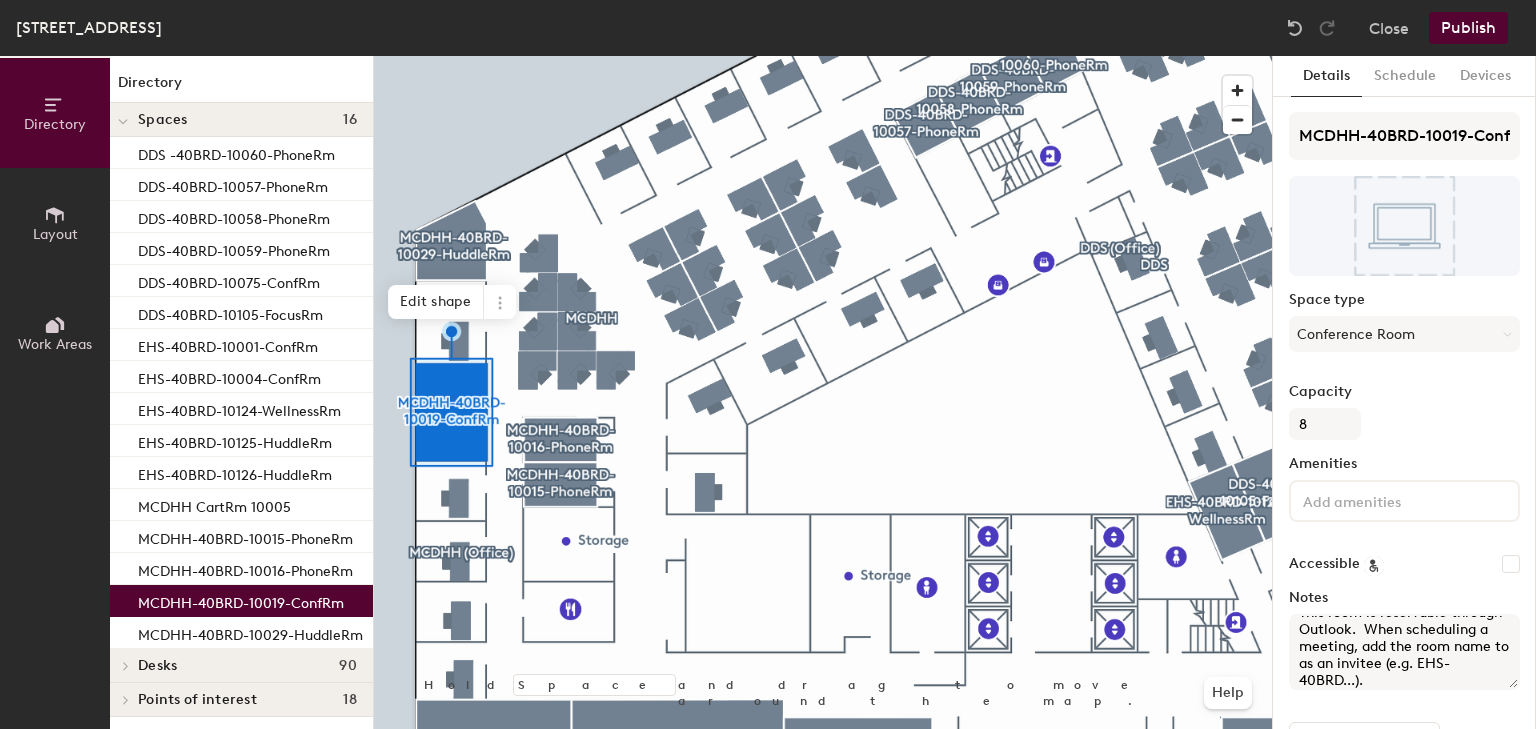 type on "This room is reservable through Outlook.  When scheduling a meeting, add the room name to as an invitee (e.g. EHS-40BRD...)." 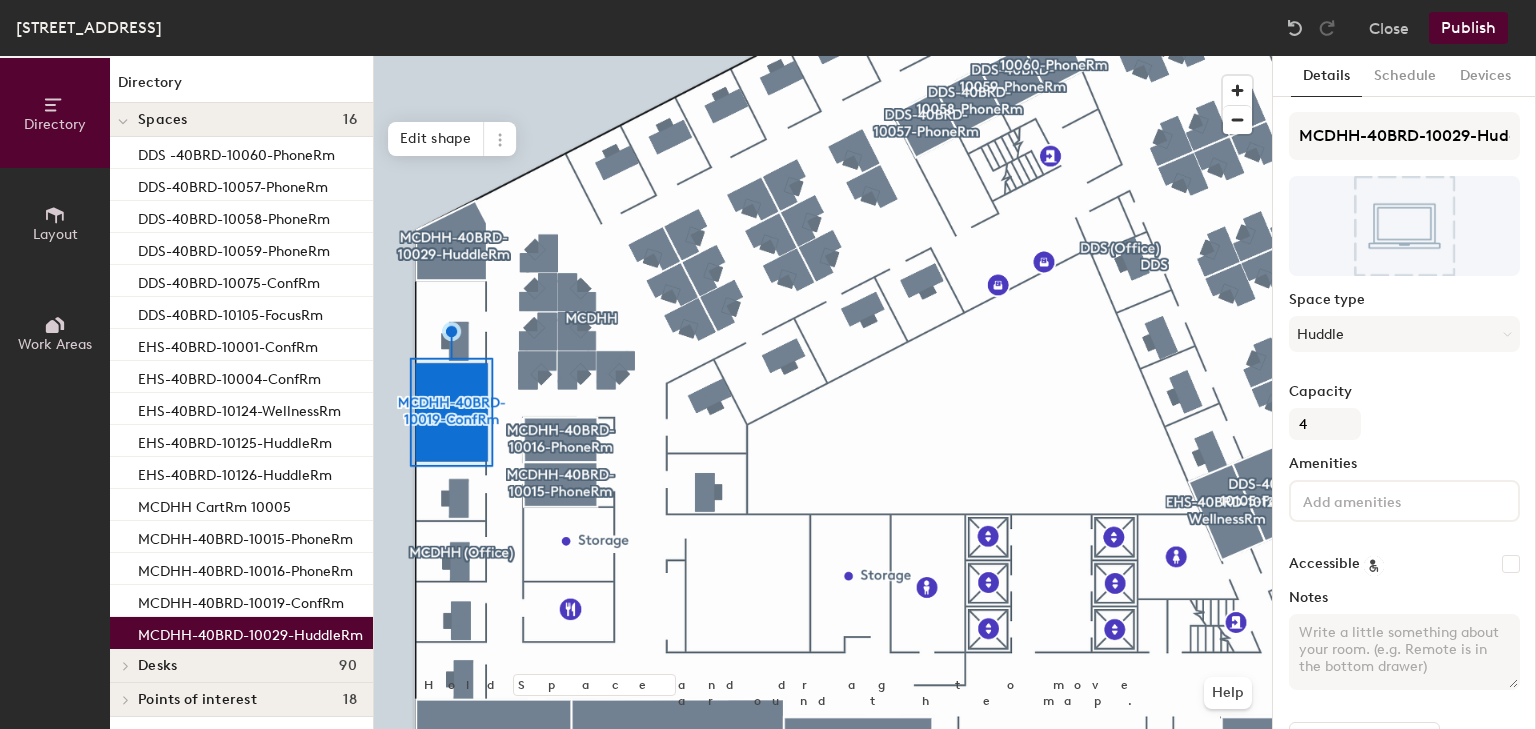 click on "Notes" at bounding box center [1404, 652] 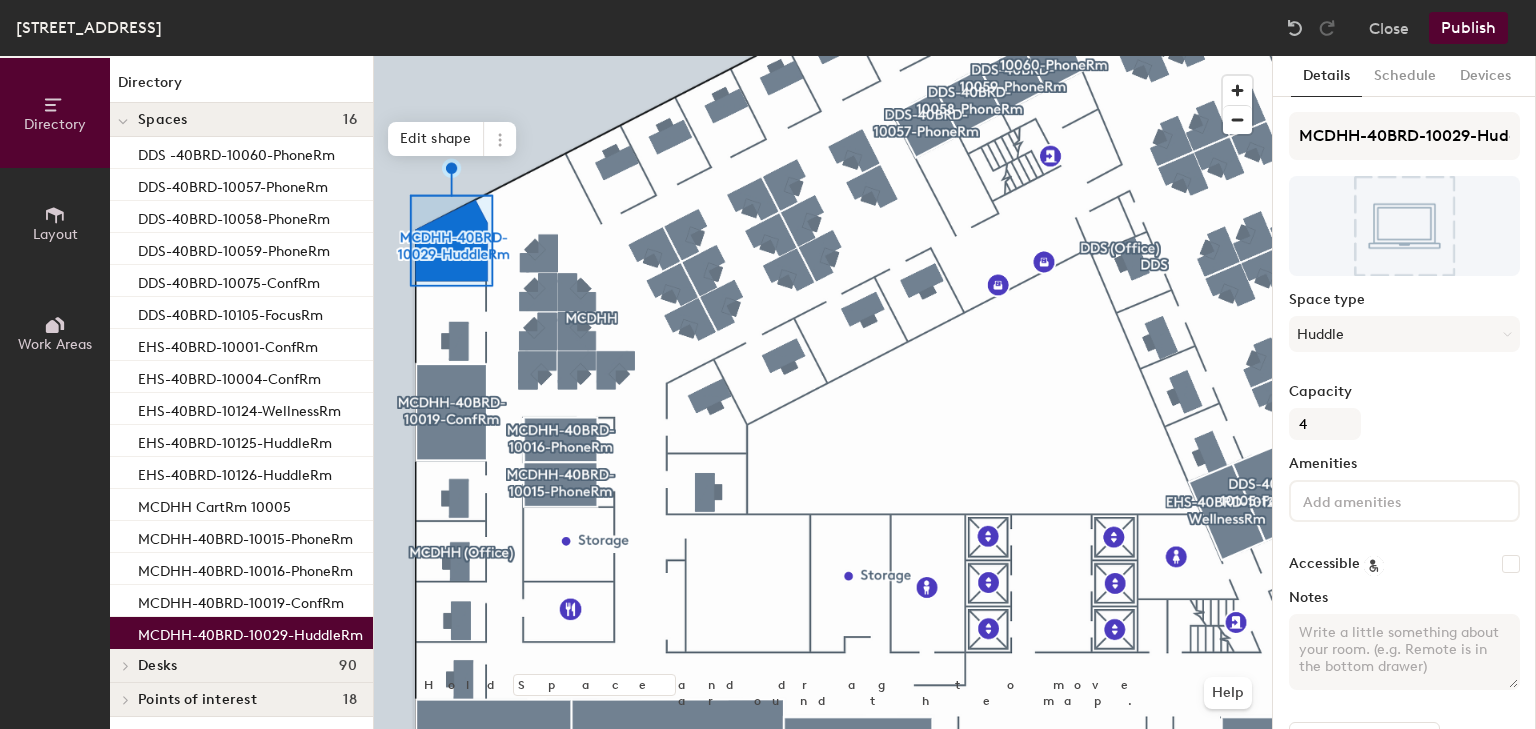 paste on "This room is reservable through Outlook.  When scheduling a meeting, add the room name to as an invitee (e.g. EHS-40BRD...)." 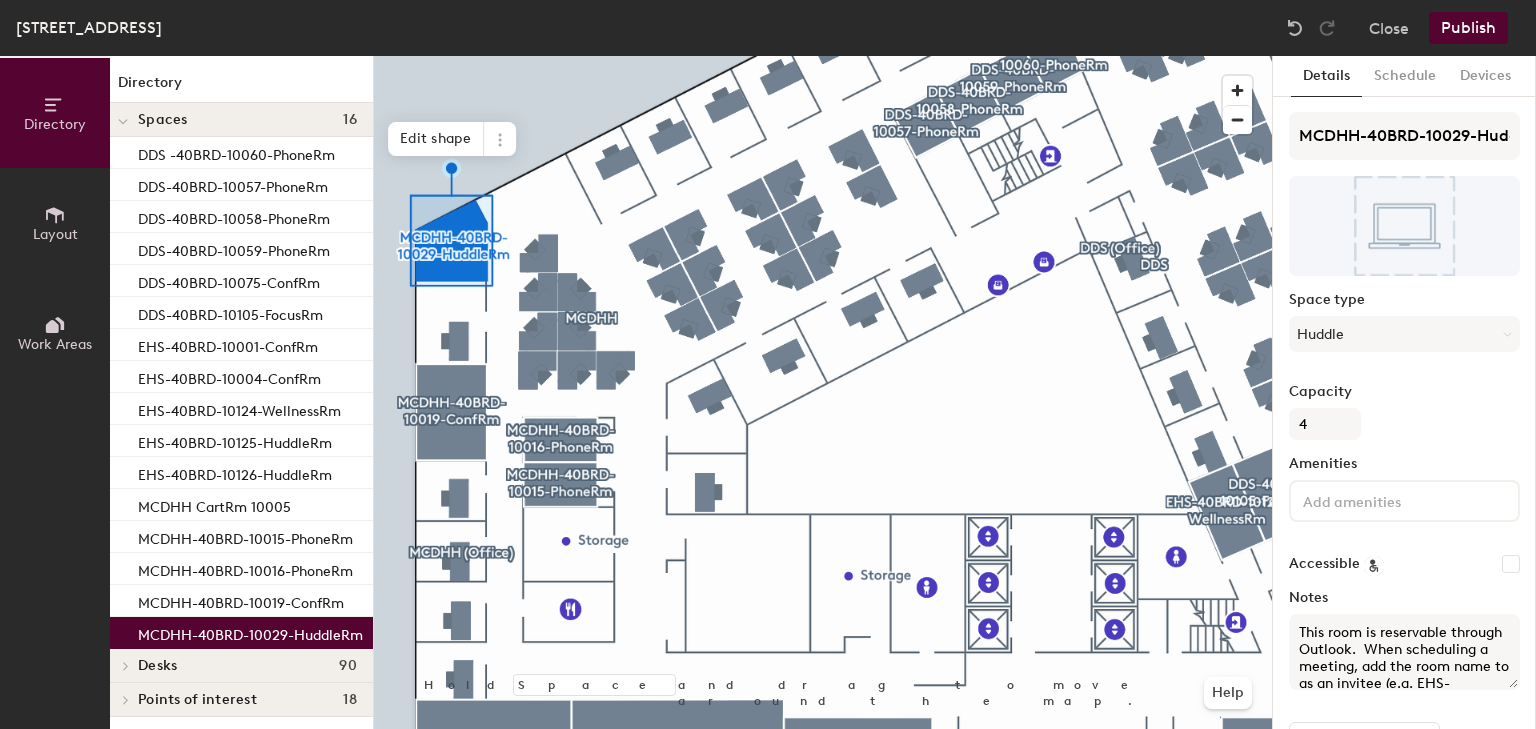 scroll, scrollTop: 20, scrollLeft: 0, axis: vertical 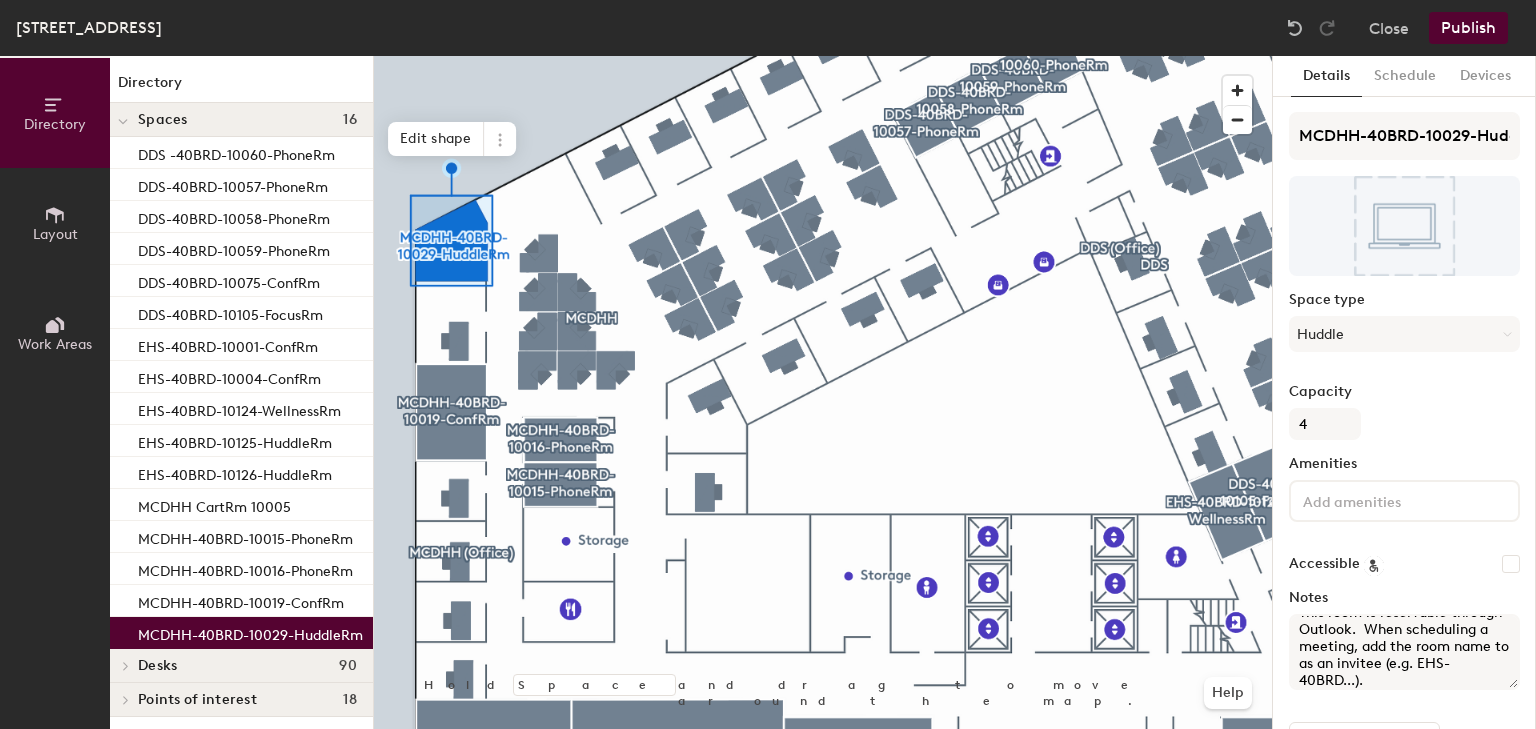 type on "This room is reservable through Outlook.  When scheduling a meeting, add the room name to as an invitee (e.g. EHS-40BRD...)." 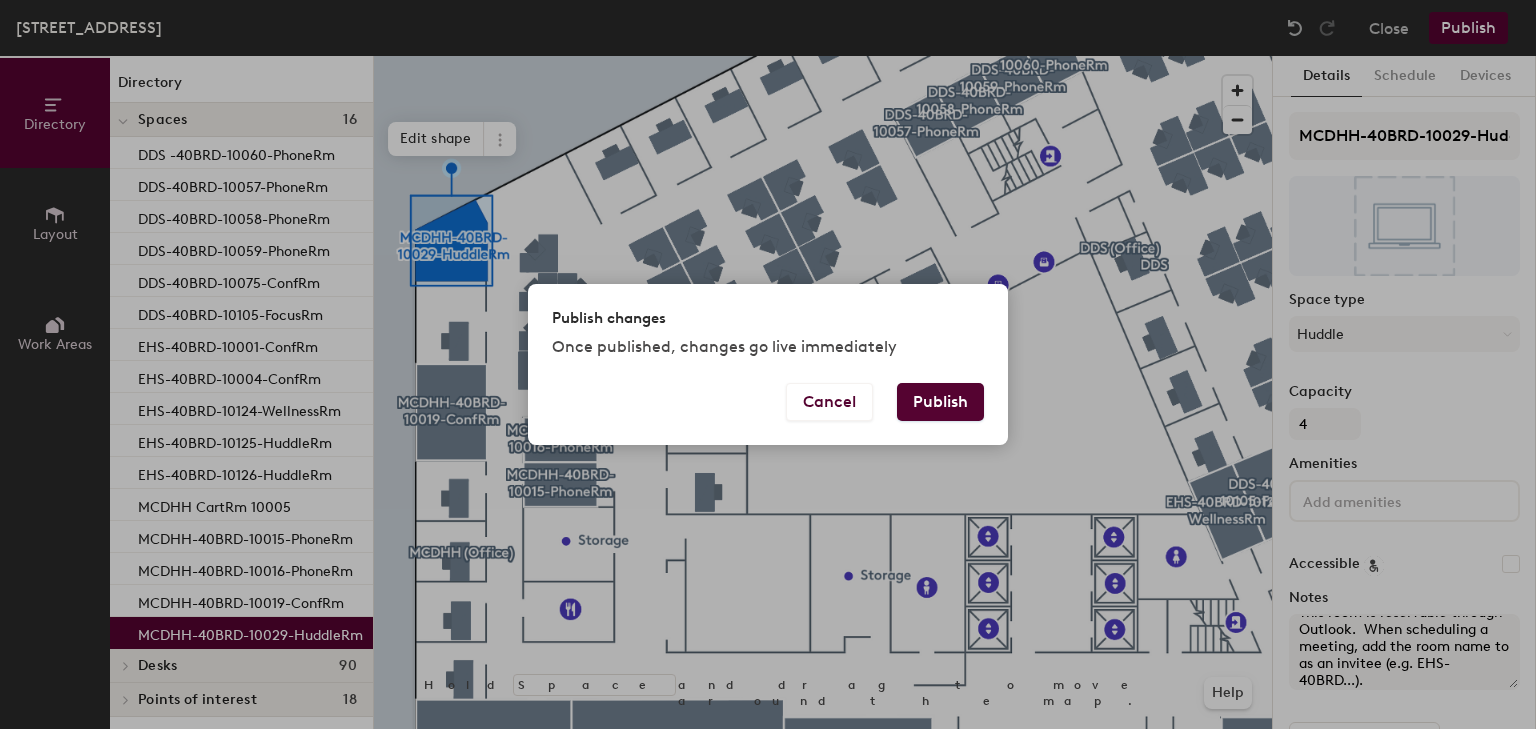 click on "Publish" at bounding box center (940, 402) 